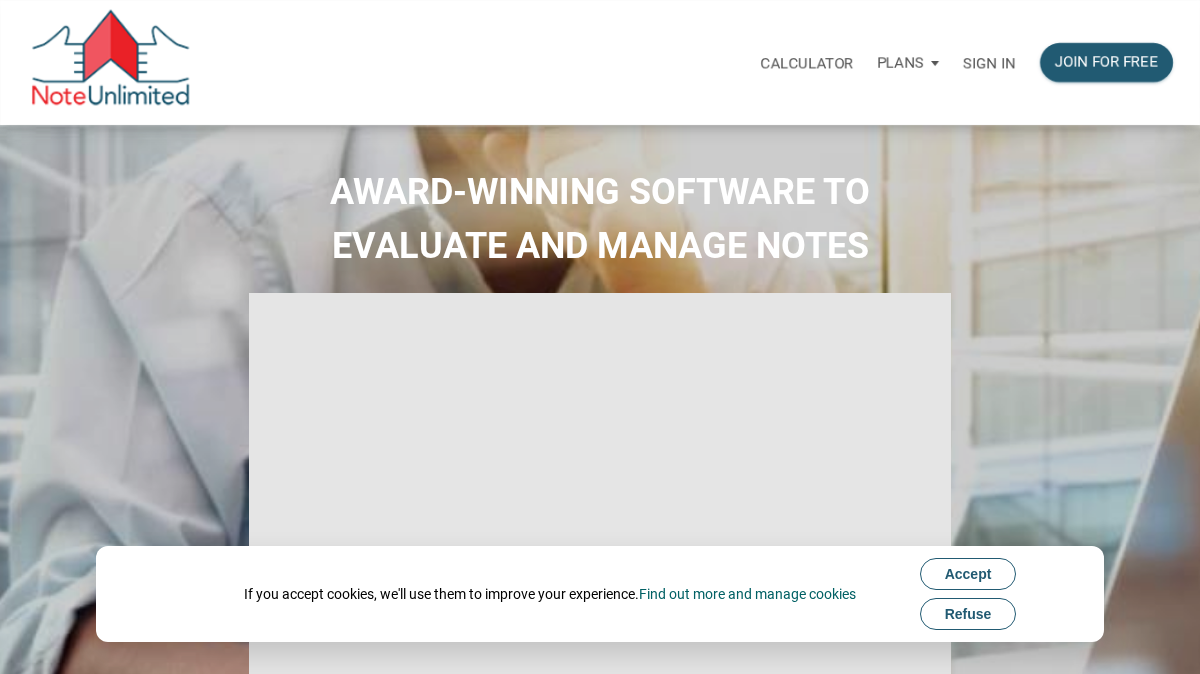 select 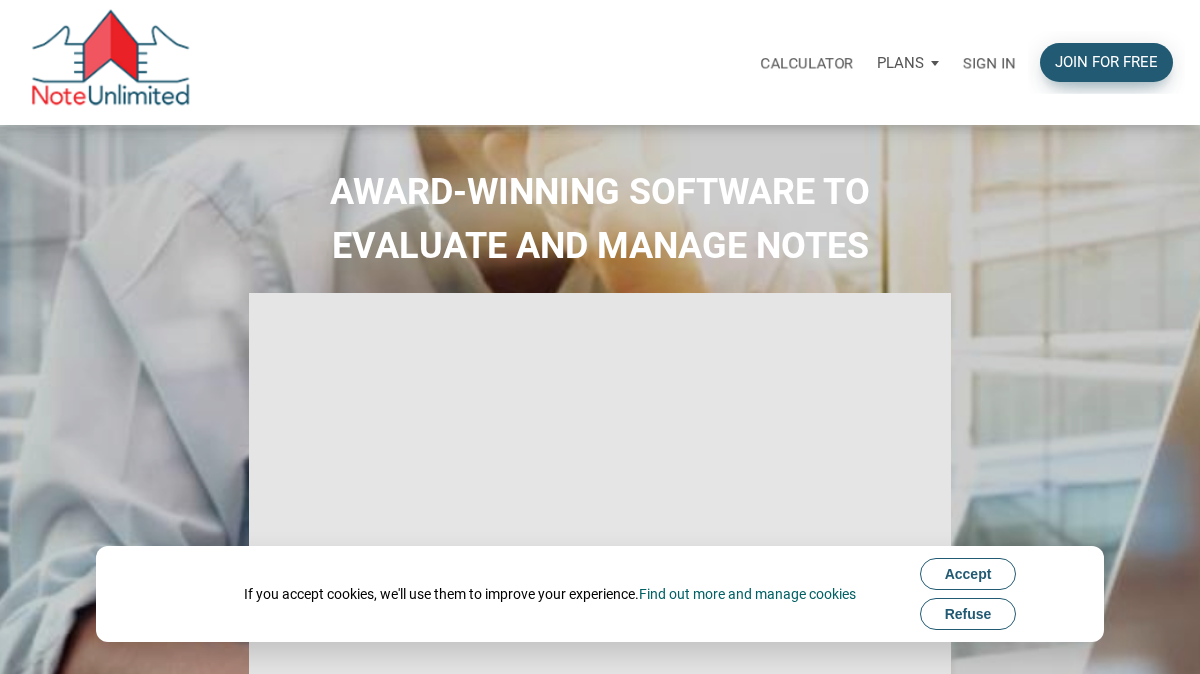 click on "Join for free" at bounding box center (1106, 62) 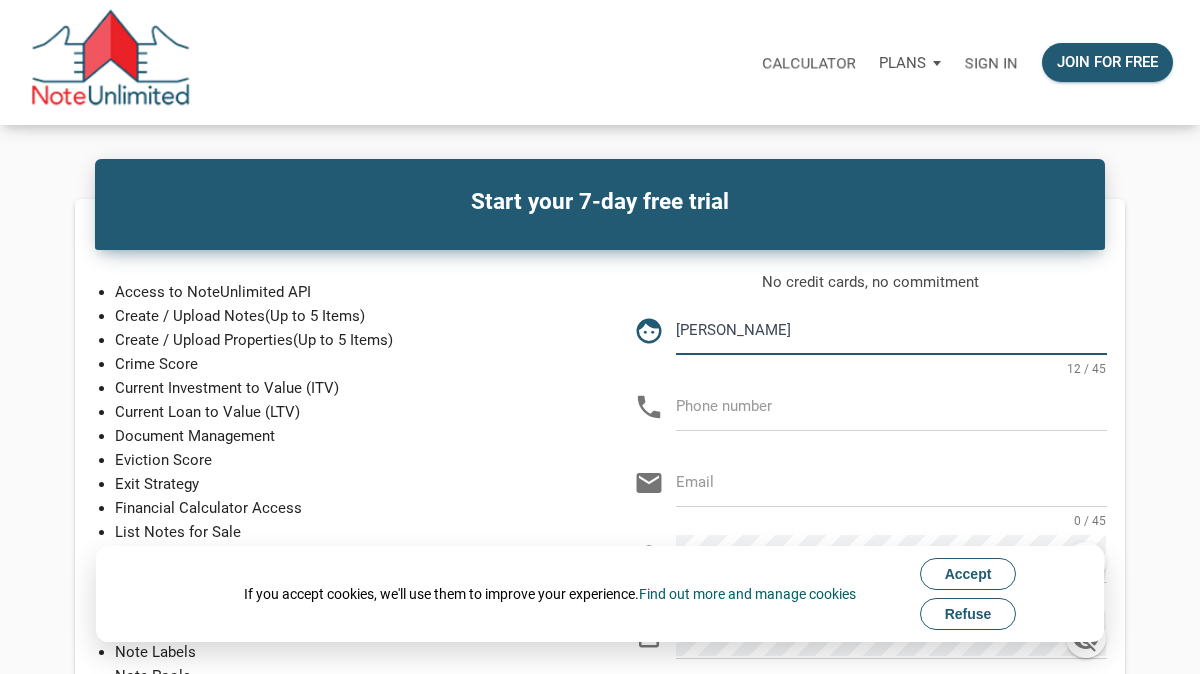 type on "[PERSON_NAME]" 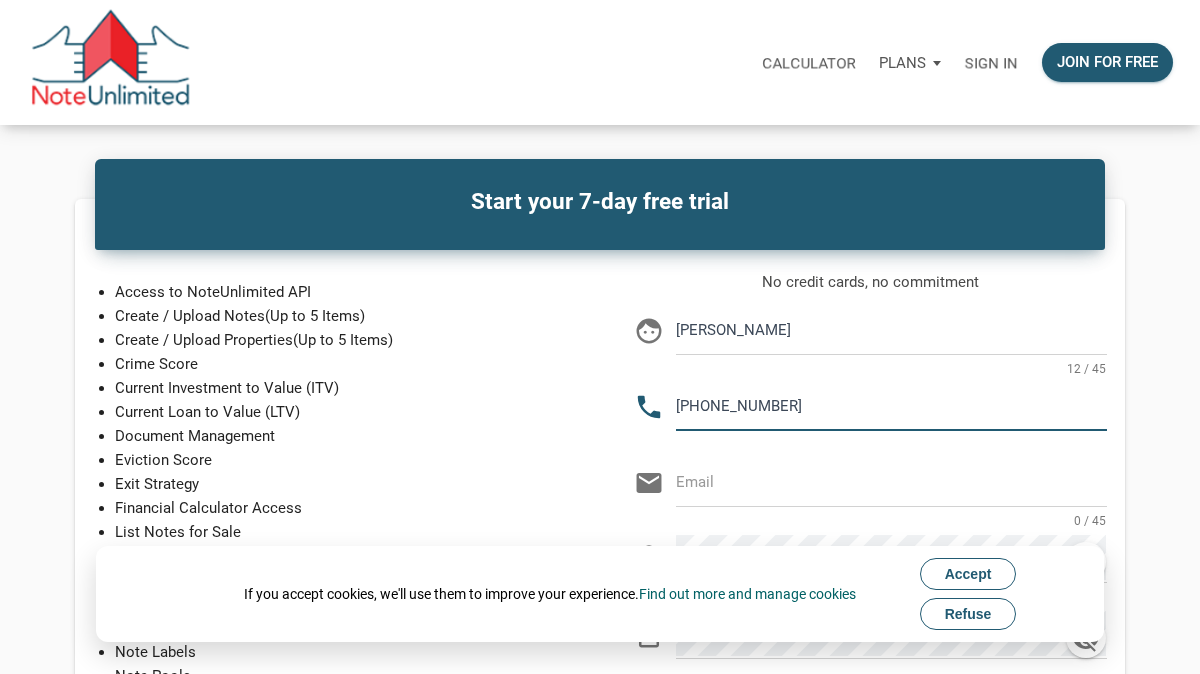type on "[PHONE_NUMBER]" 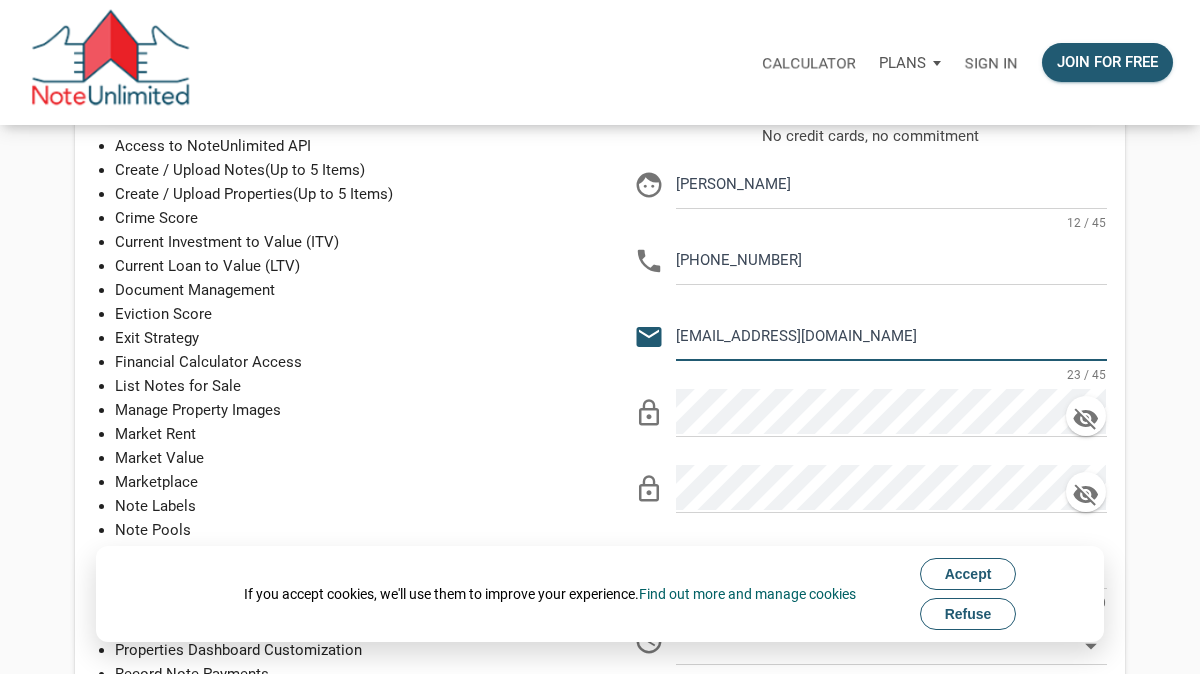 scroll, scrollTop: 148, scrollLeft: 0, axis: vertical 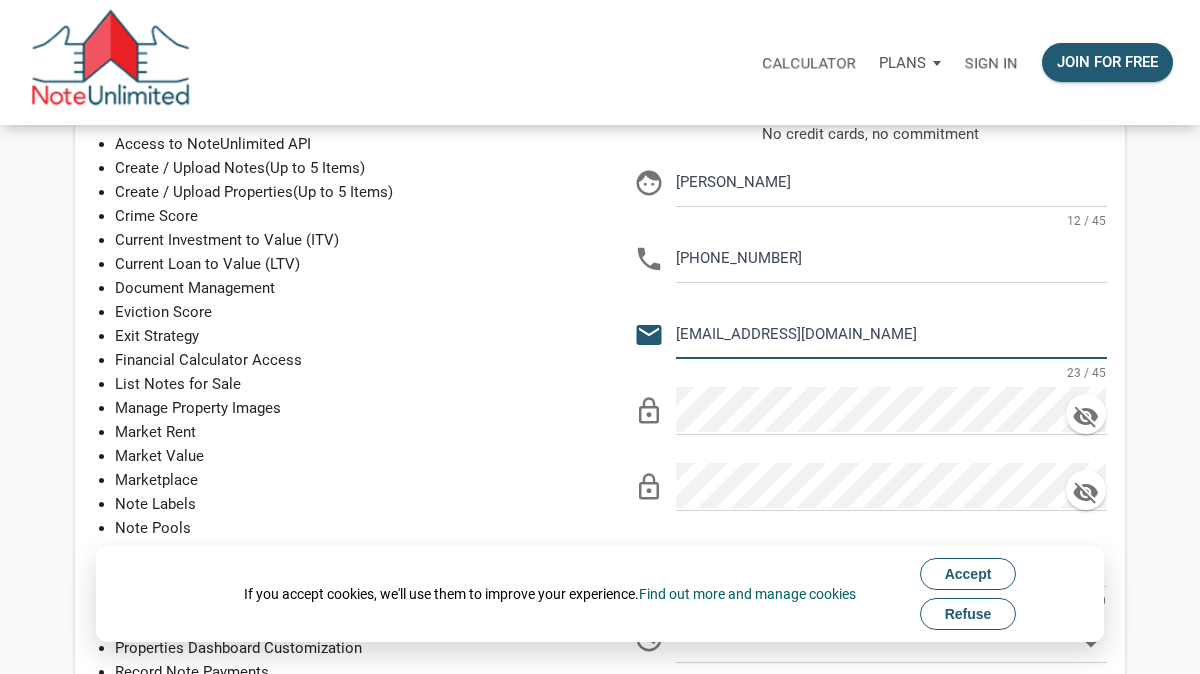 type on "[EMAIL_ADDRESS][DOMAIN_NAME]" 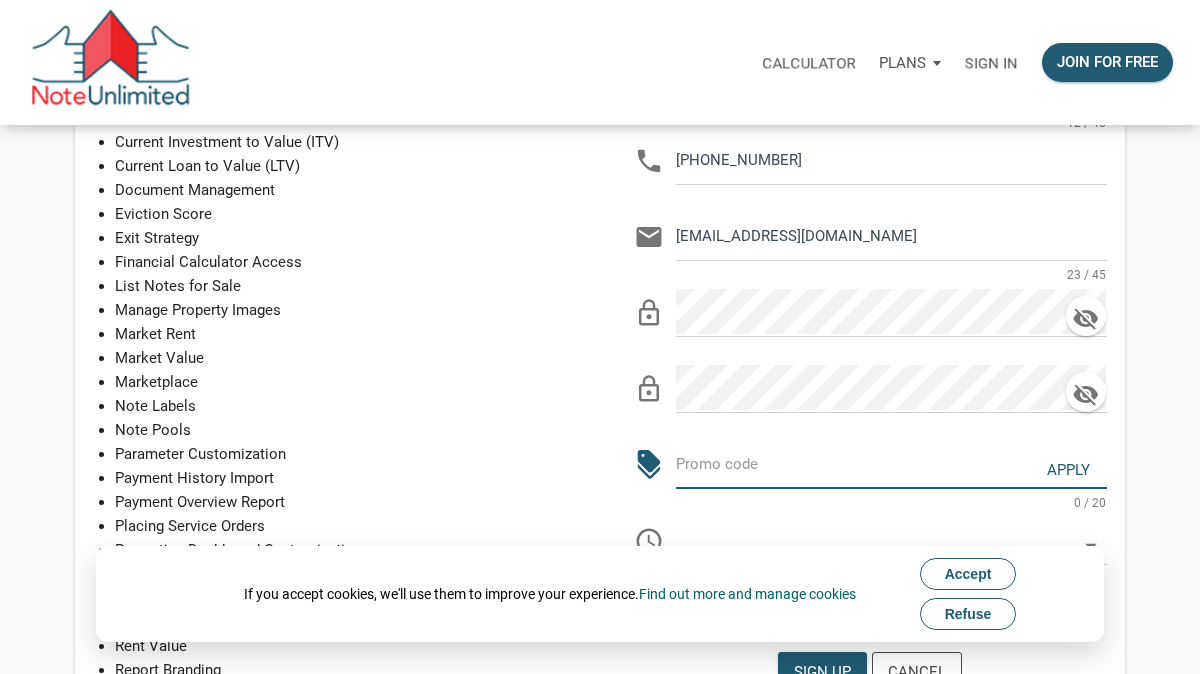 scroll, scrollTop: 252, scrollLeft: 0, axis: vertical 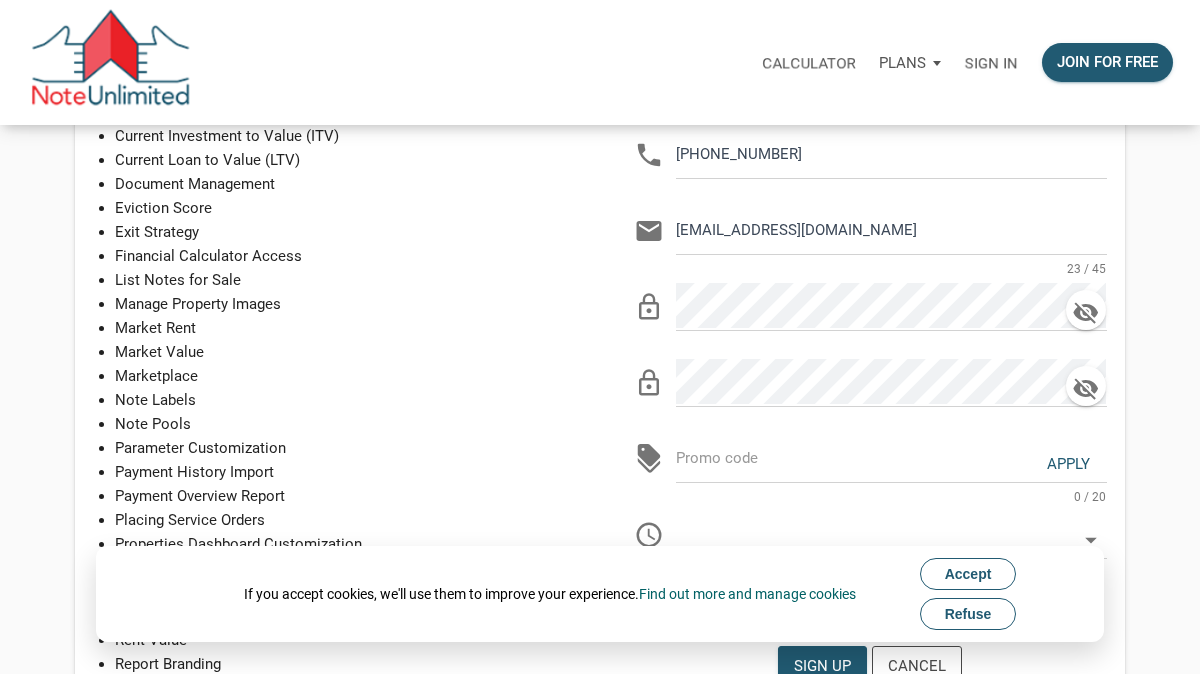 click on "Accept" at bounding box center [968, 574] 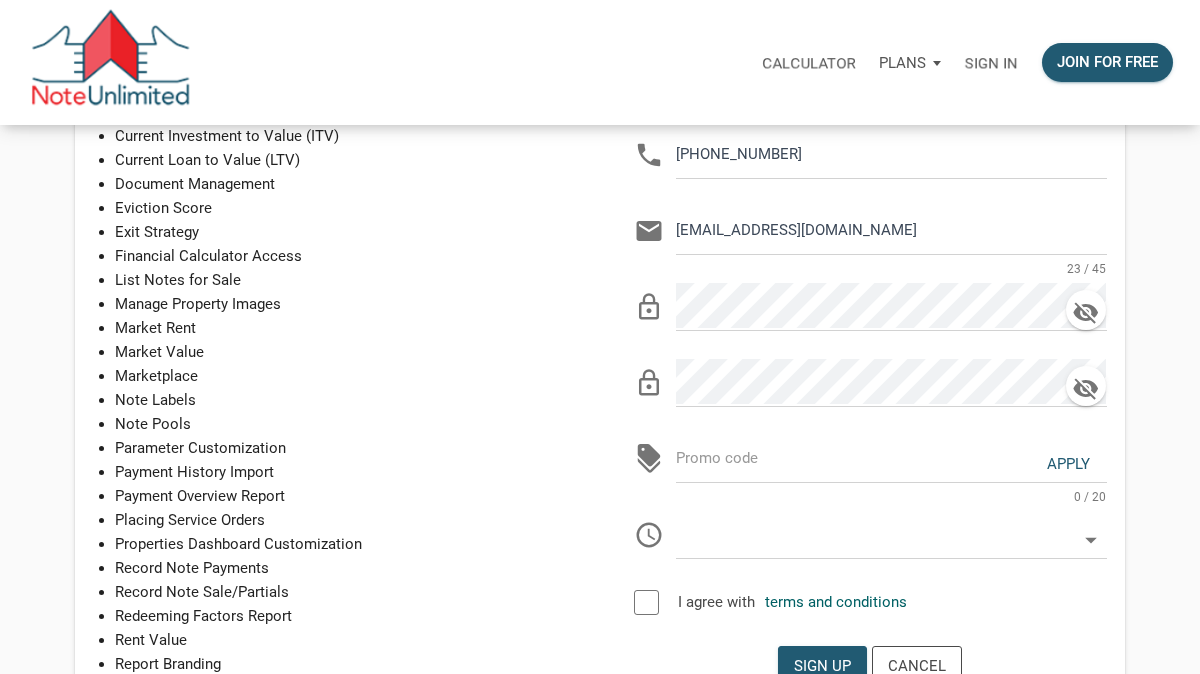 click at bounding box center [846, 457] 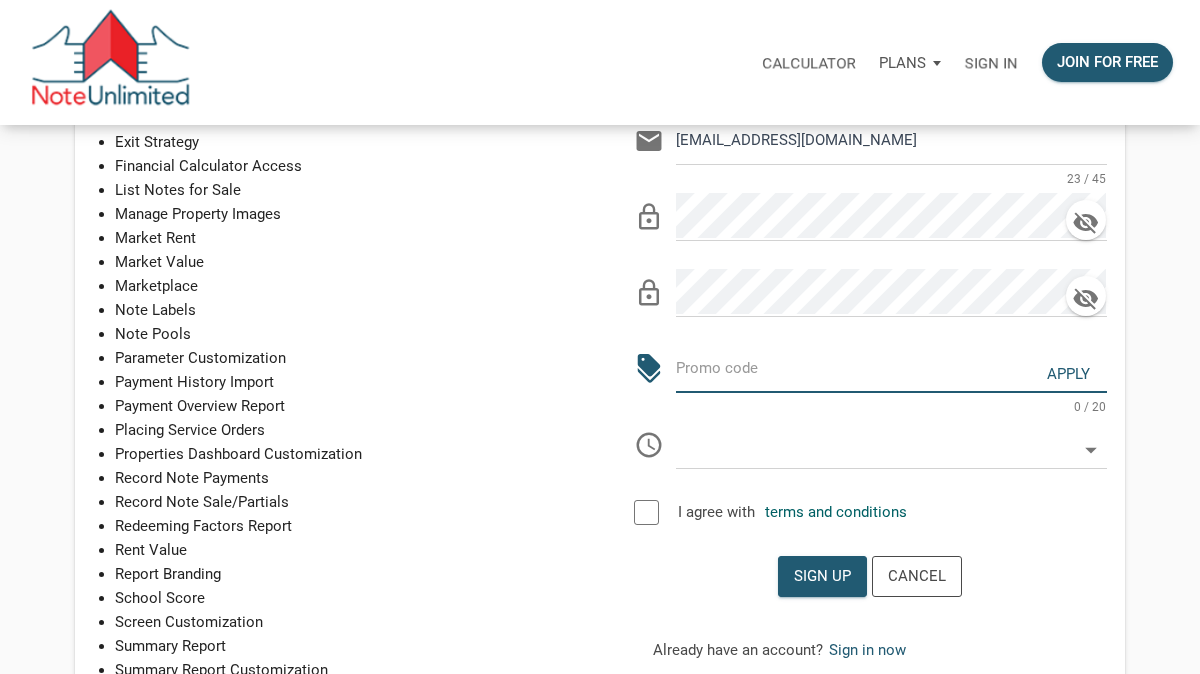 scroll, scrollTop: 343, scrollLeft: 0, axis: vertical 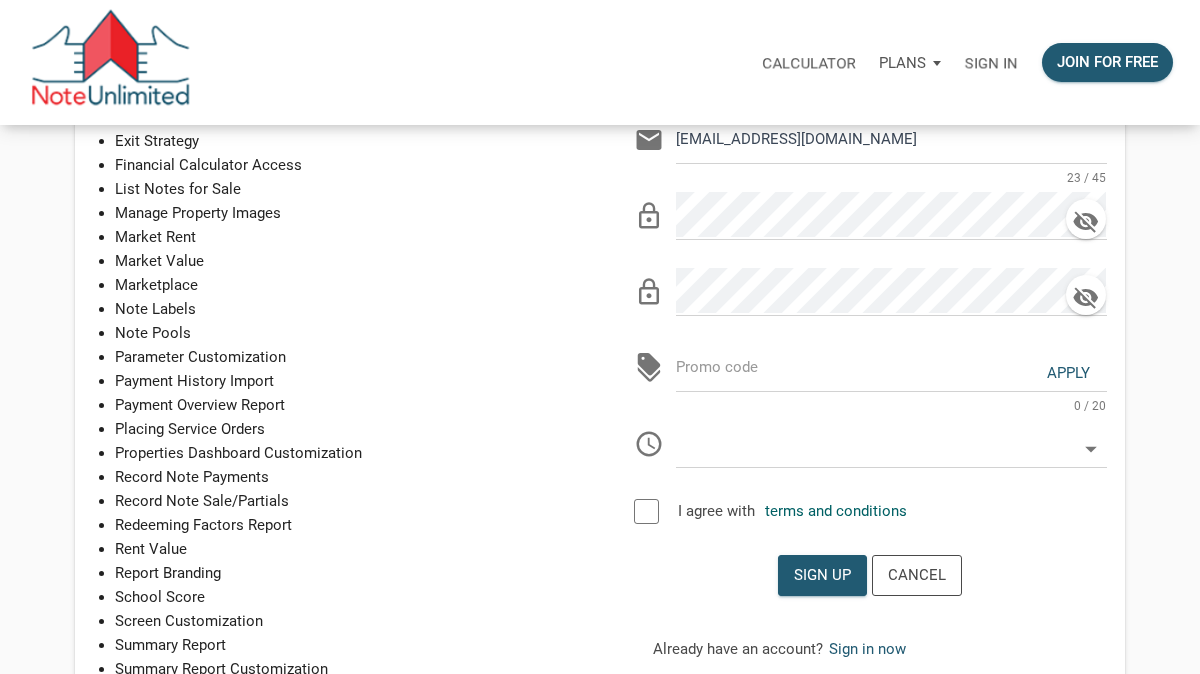 click at bounding box center [646, 511] 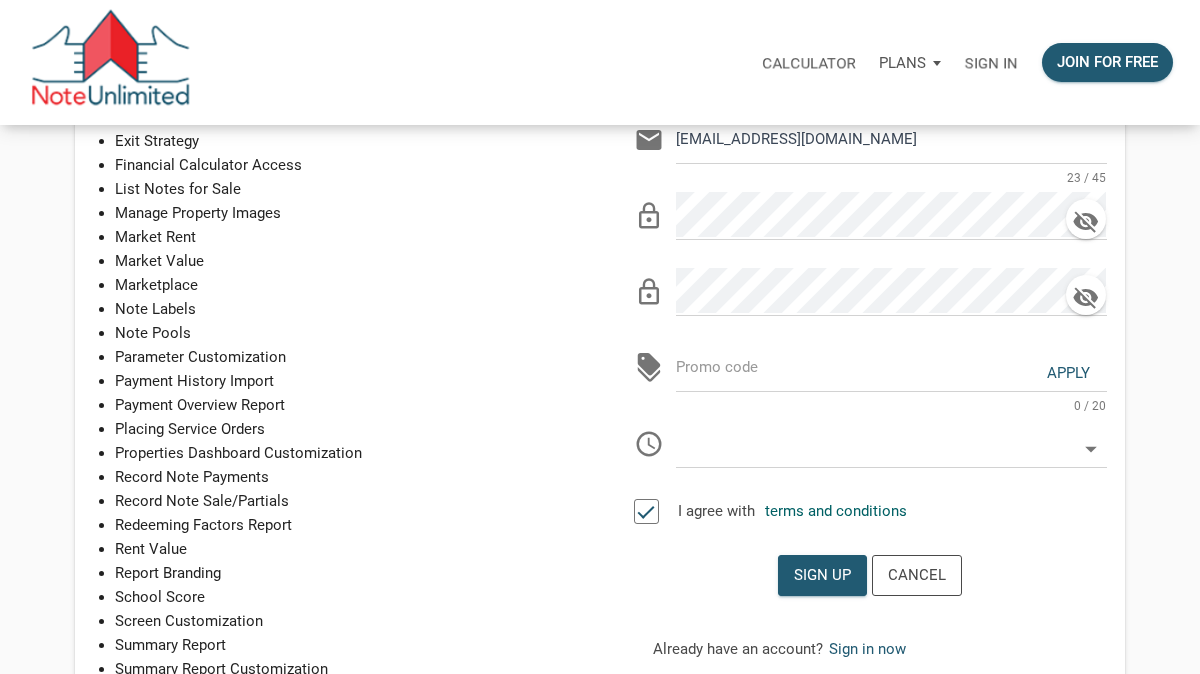 click 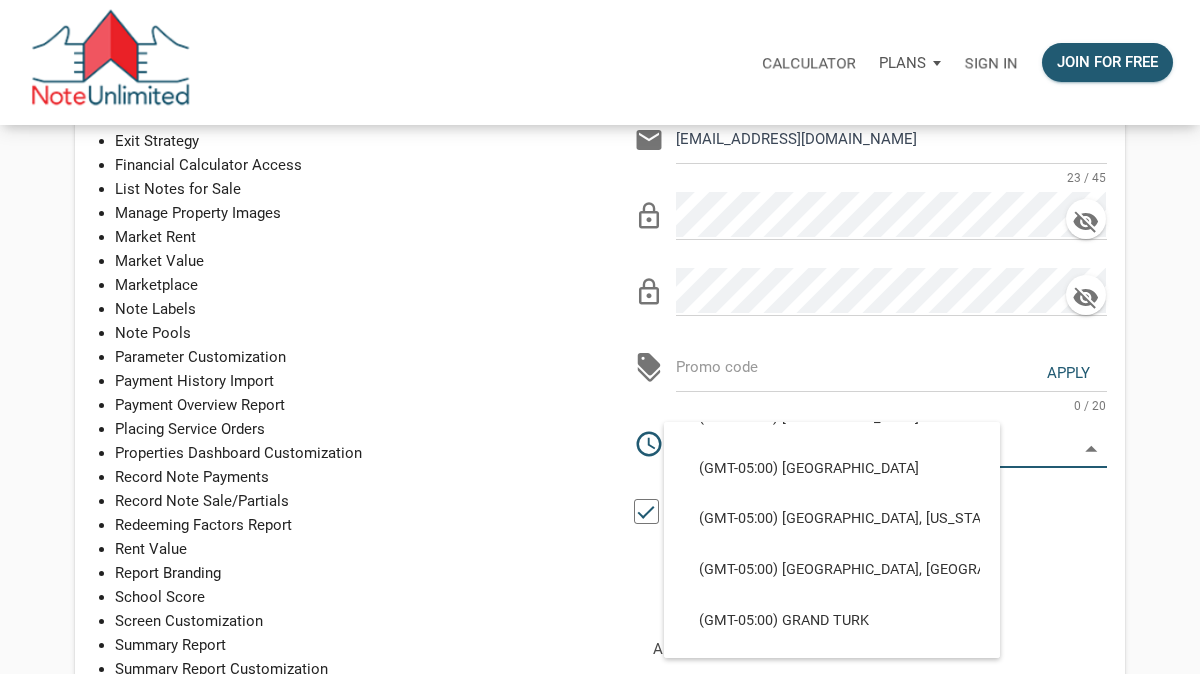 scroll, scrollTop: 1333, scrollLeft: 0, axis: vertical 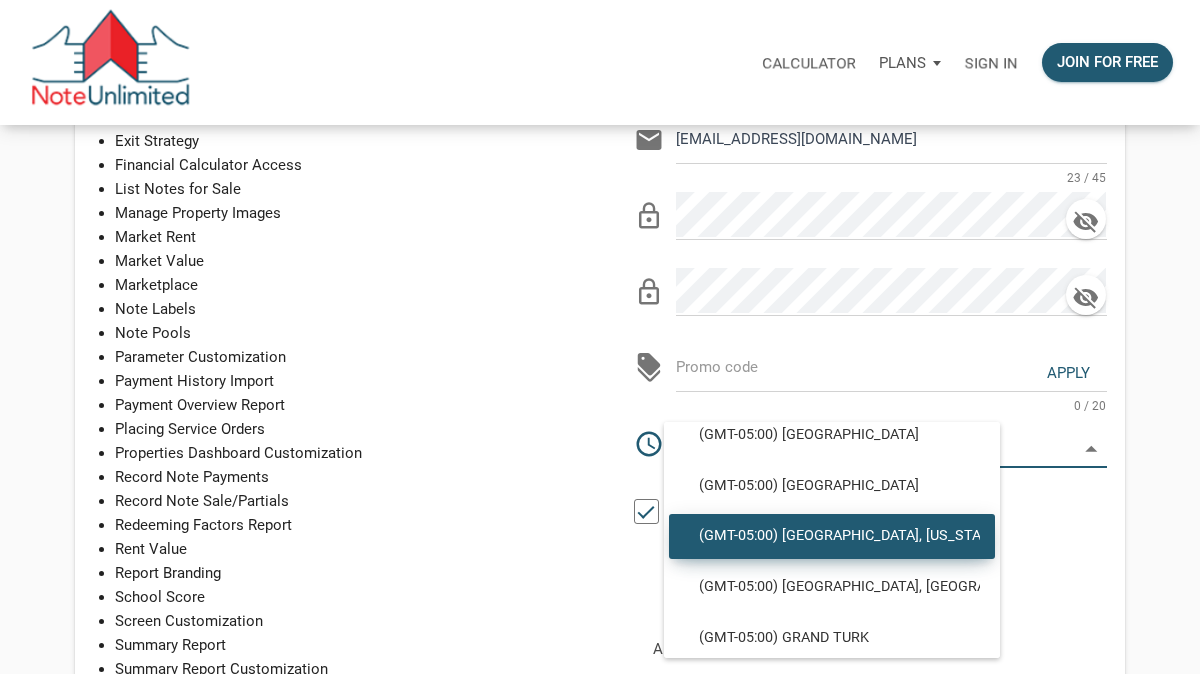 click on "(GMT-05:00) [GEOGRAPHIC_DATA], [US_STATE]" at bounding box center (832, 536) 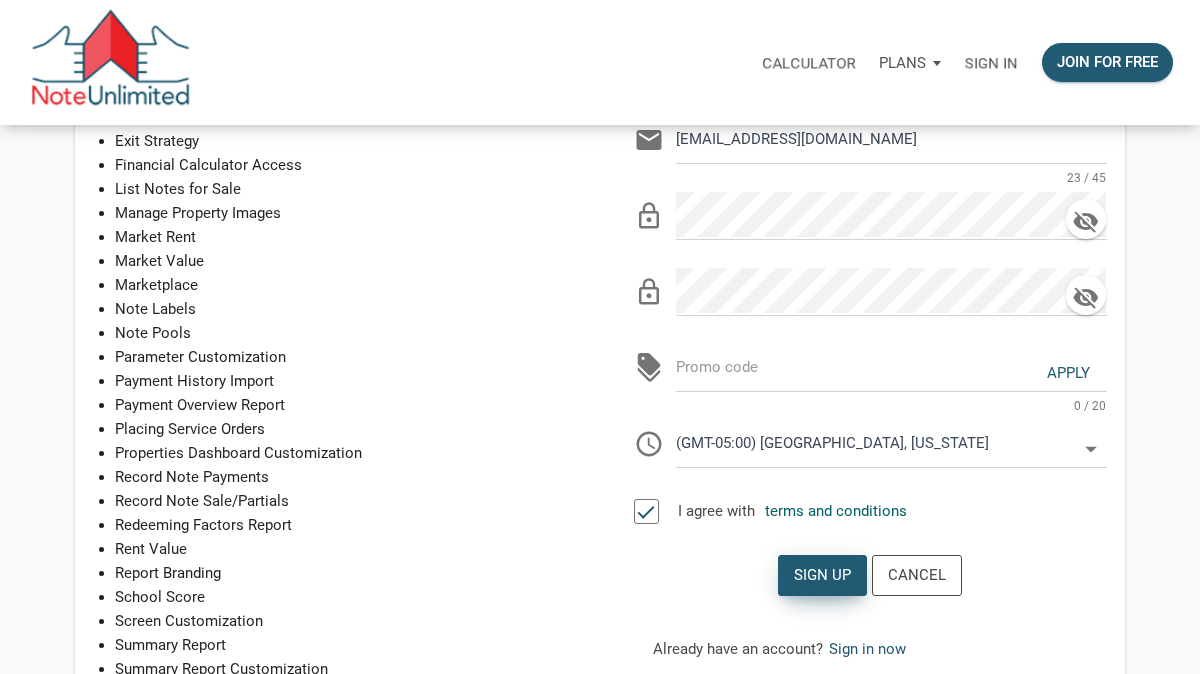 click on "Sign up" at bounding box center [822, 575] 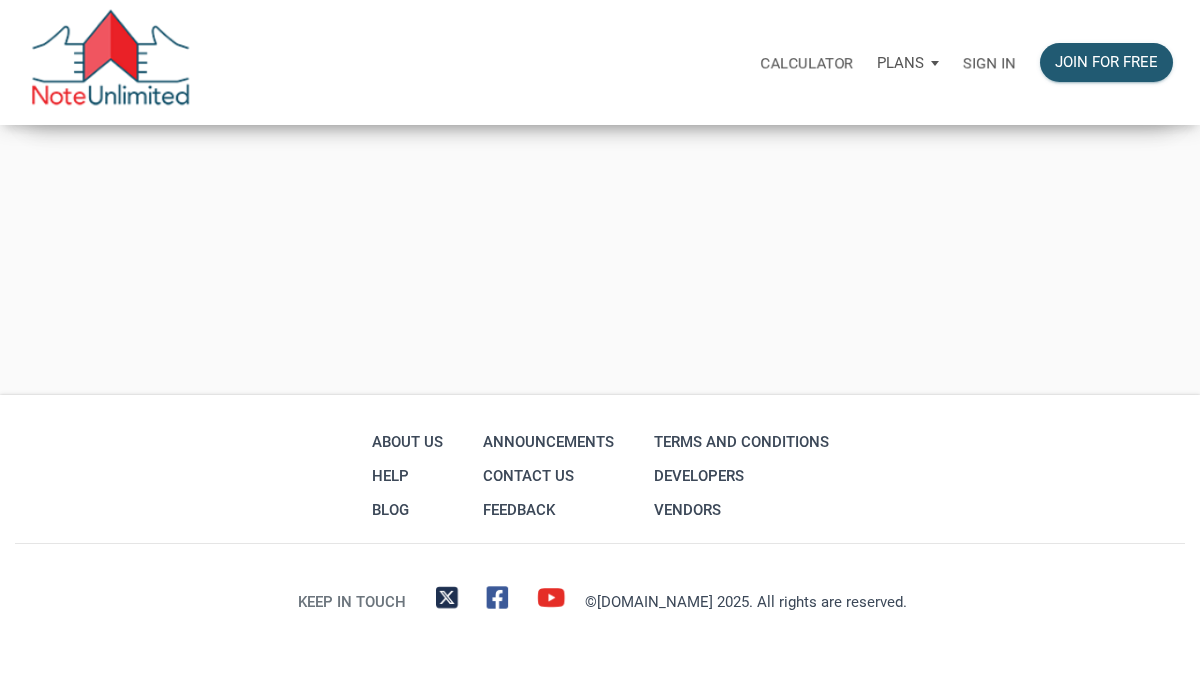 scroll, scrollTop: 0, scrollLeft: 0, axis: both 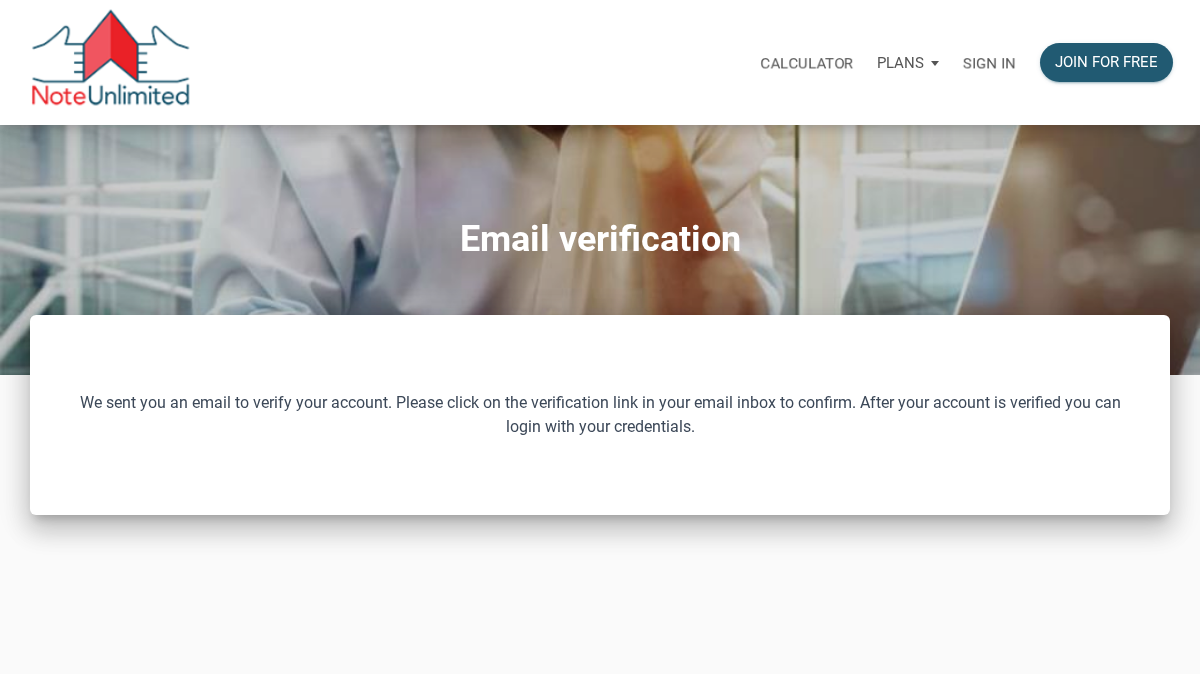 click on "Email verification        We sent you an email to verify your account. Please click on the verification link in your email inbox to confirm. After your account is verified you can login with your credentials." at bounding box center (600, 462) 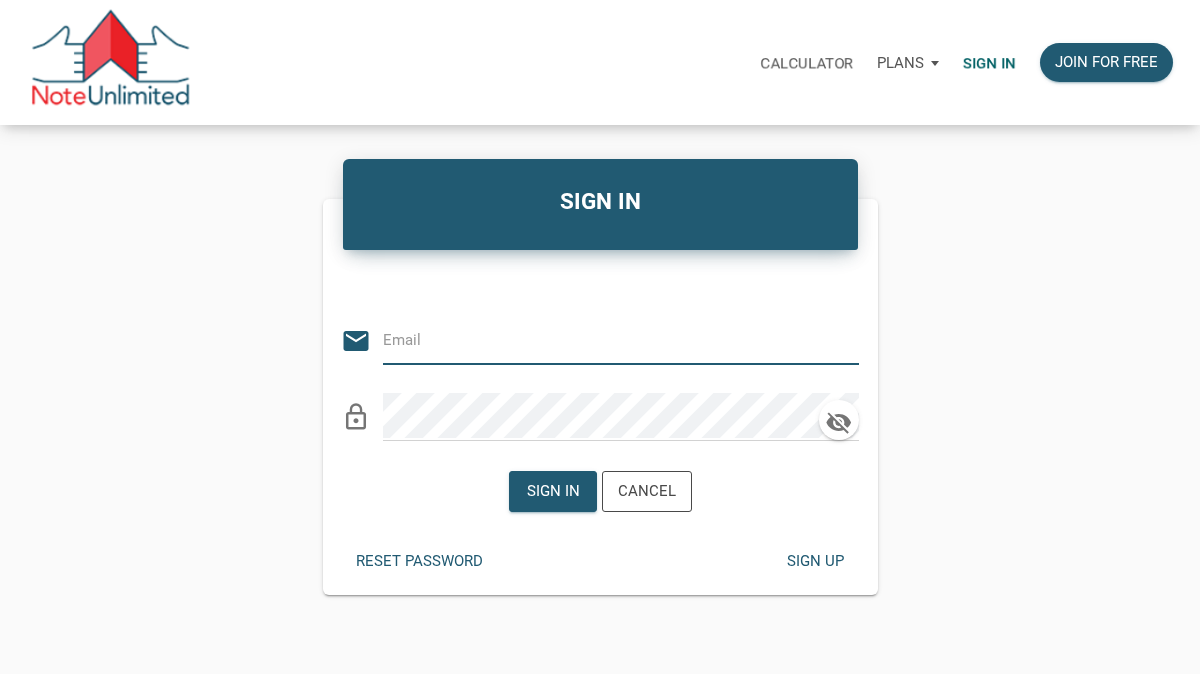 type on "[EMAIL_ADDRESS][DOMAIN_NAME]" 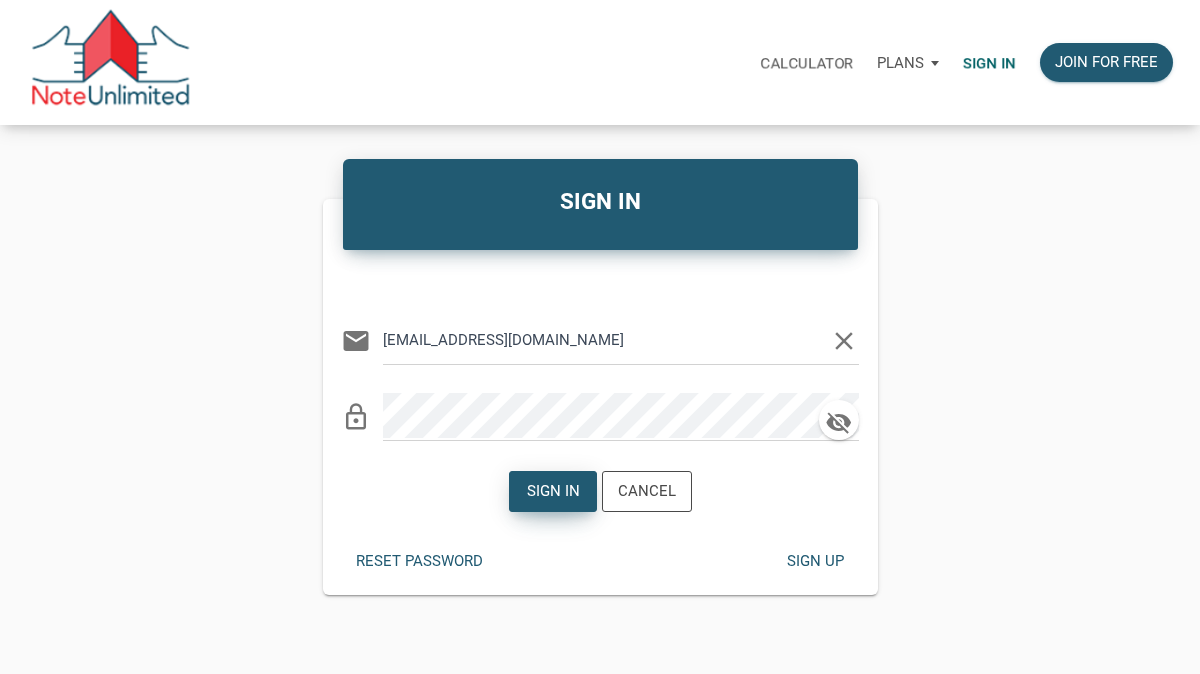 click on "Sign in" at bounding box center [552, 491] 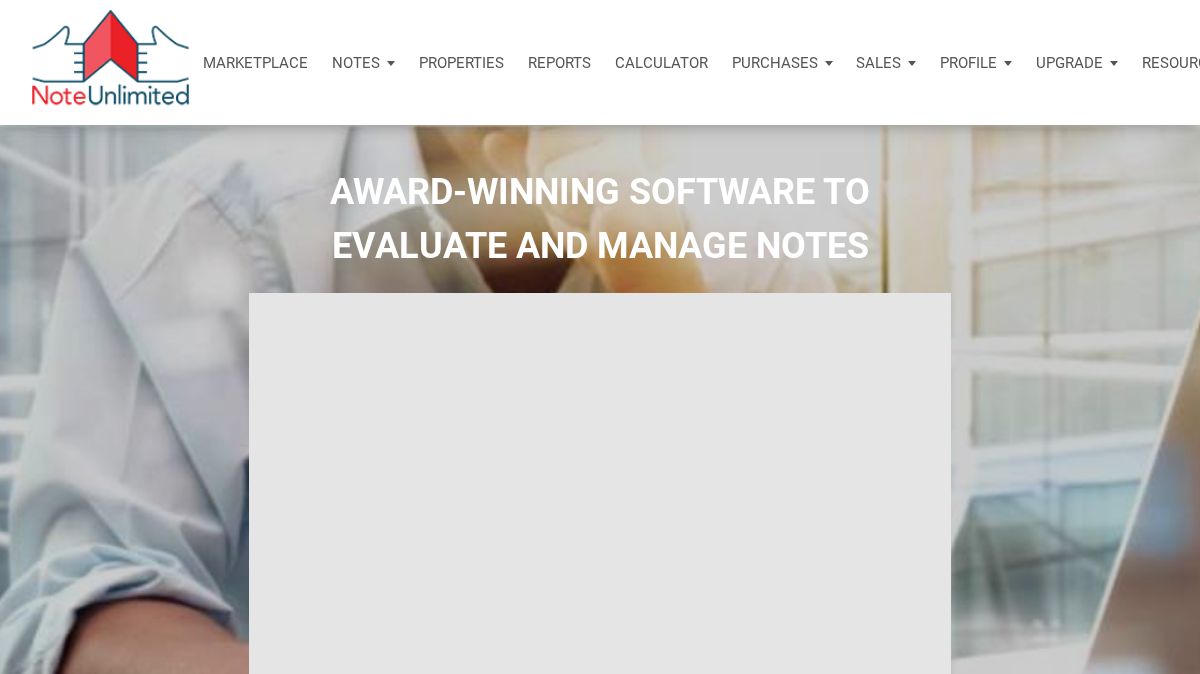 type on "Introduction to new features" 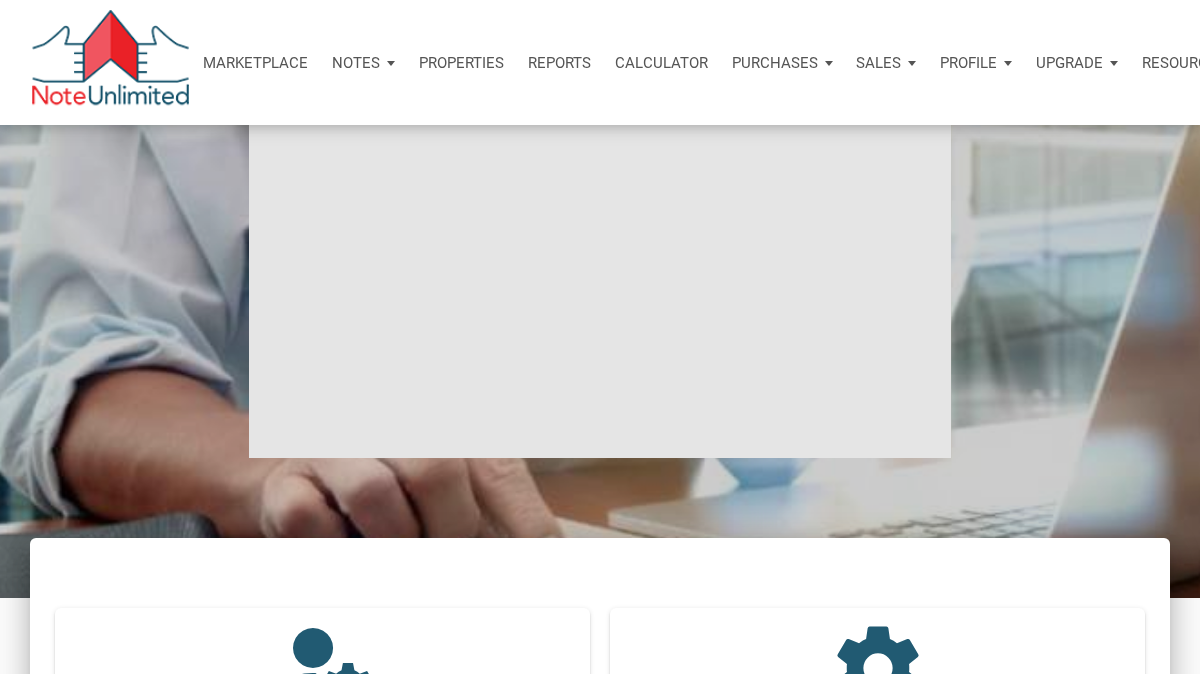 scroll, scrollTop: 199, scrollLeft: 0, axis: vertical 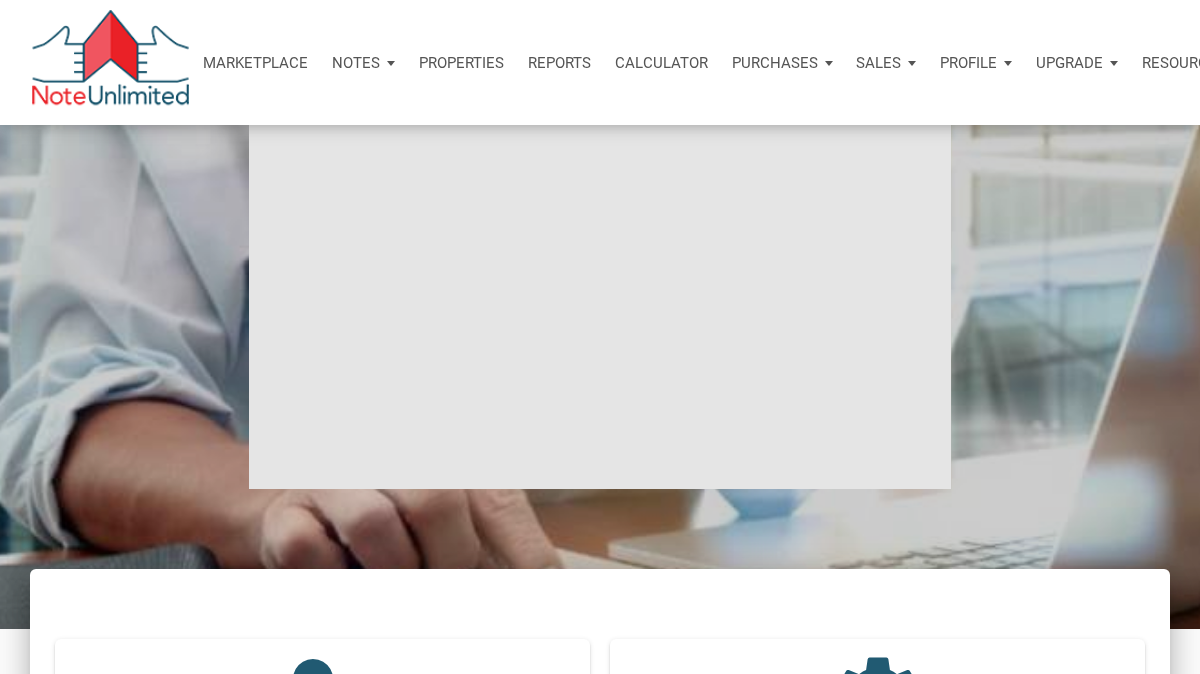 type on "Introduction to new features" 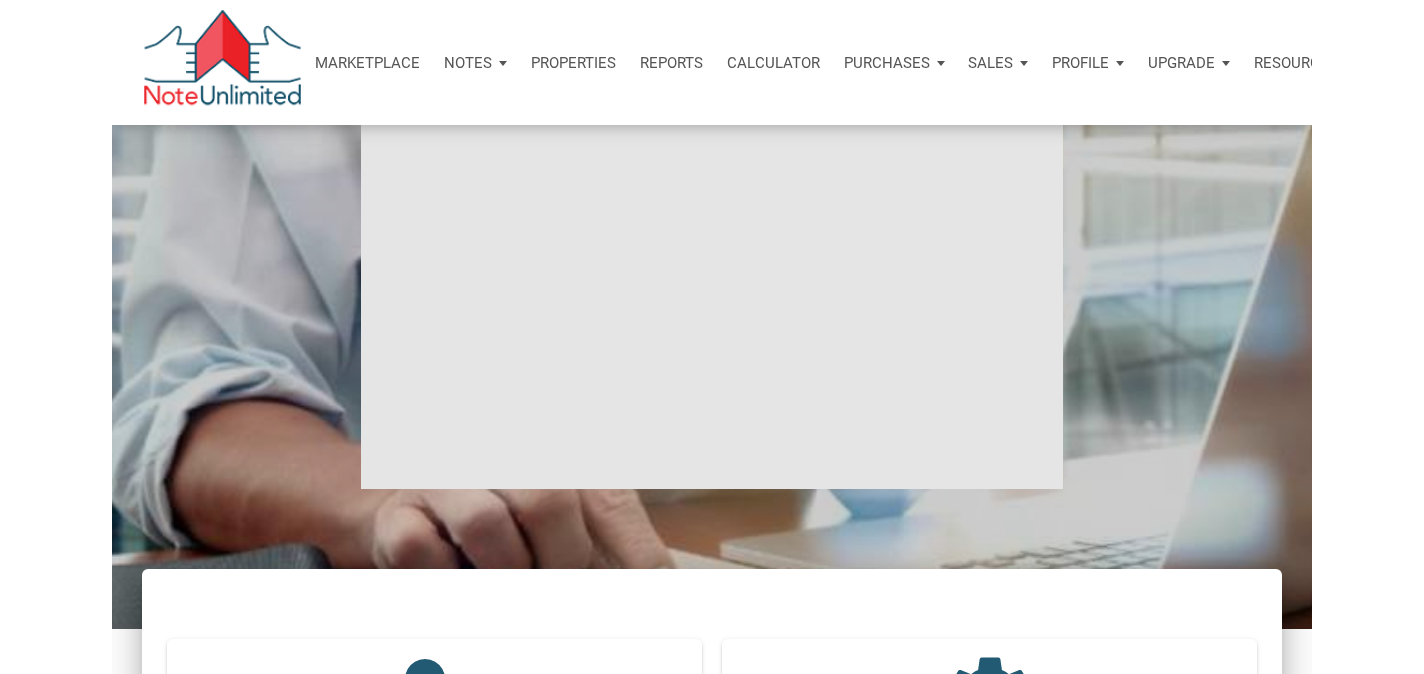 scroll, scrollTop: 0, scrollLeft: 0, axis: both 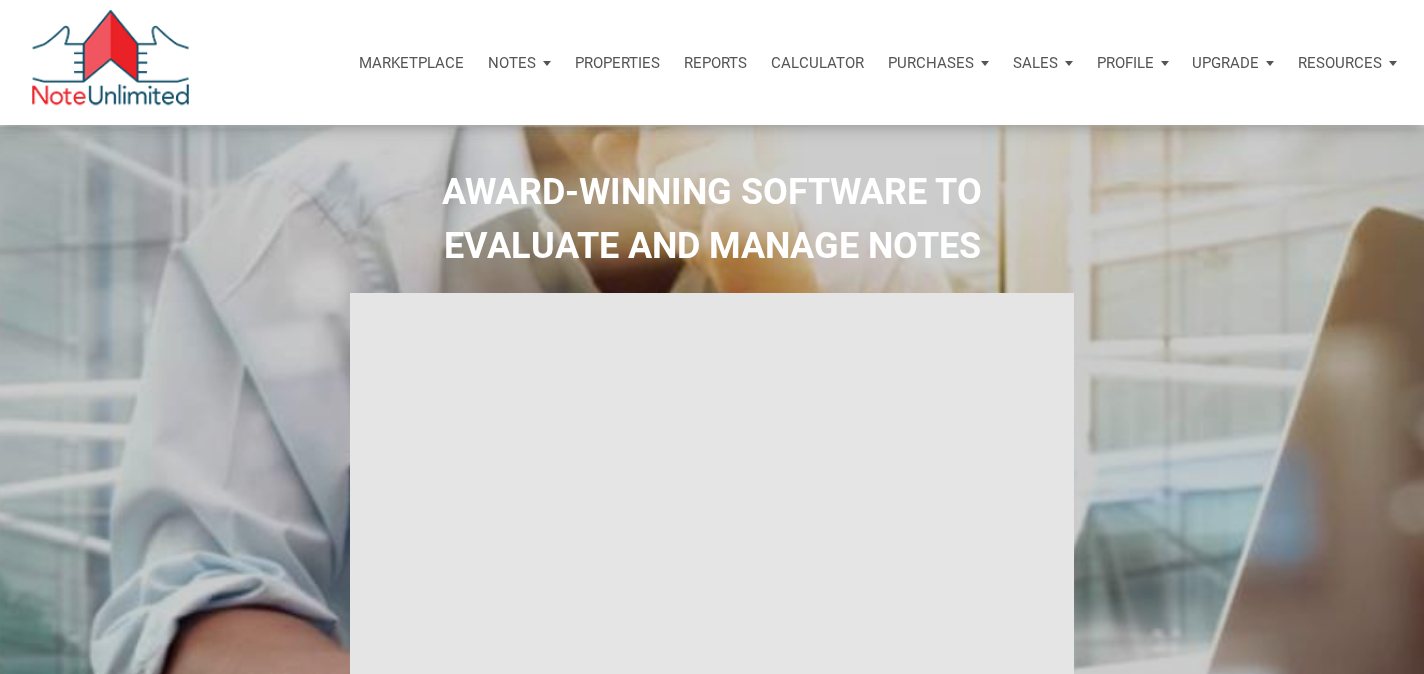 click on "Resources" at bounding box center [1340, 63] 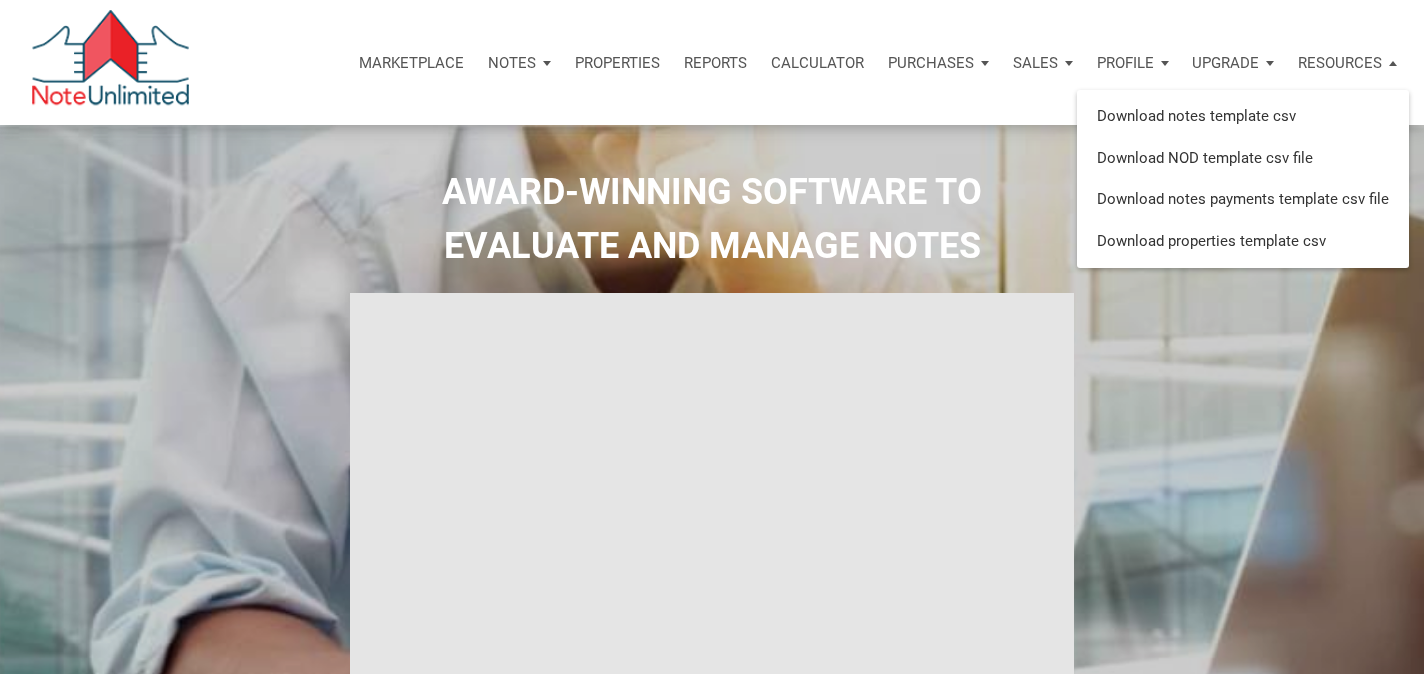 click on "Profile" at bounding box center (1133, 63) 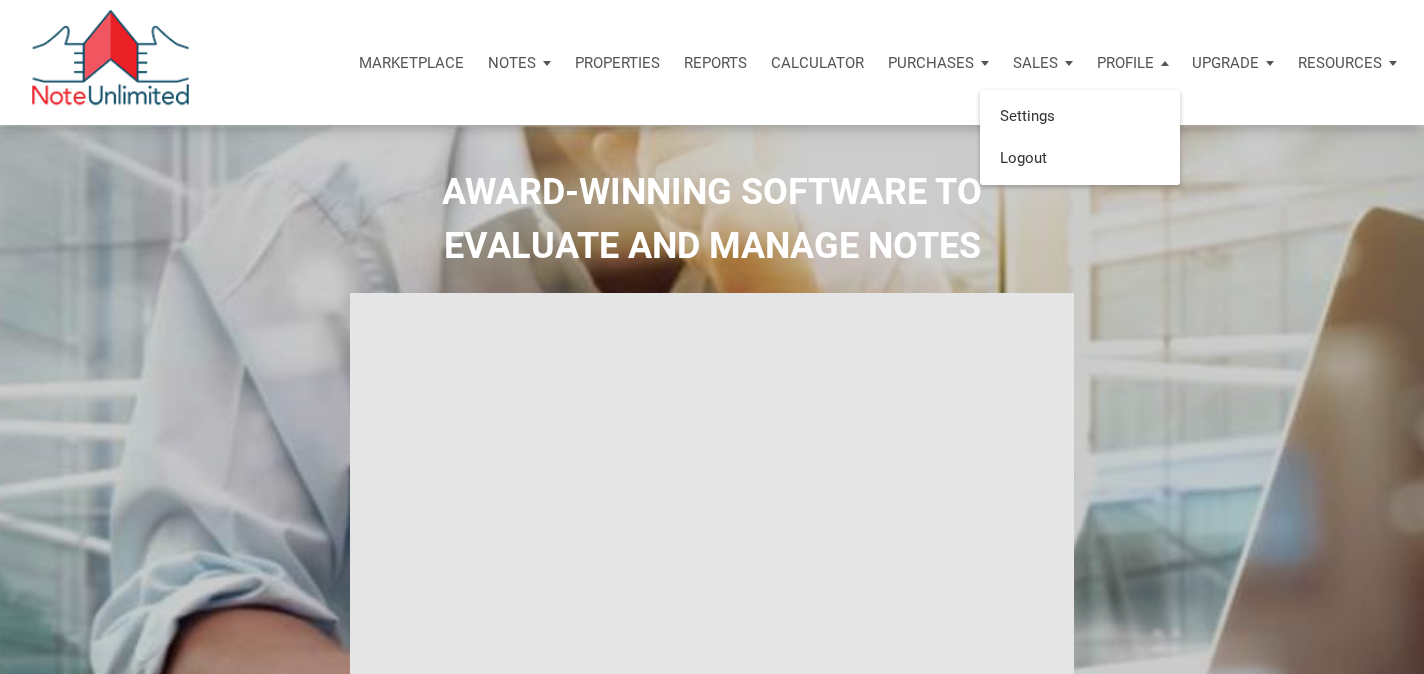 click on "Profile" at bounding box center (1125, 63) 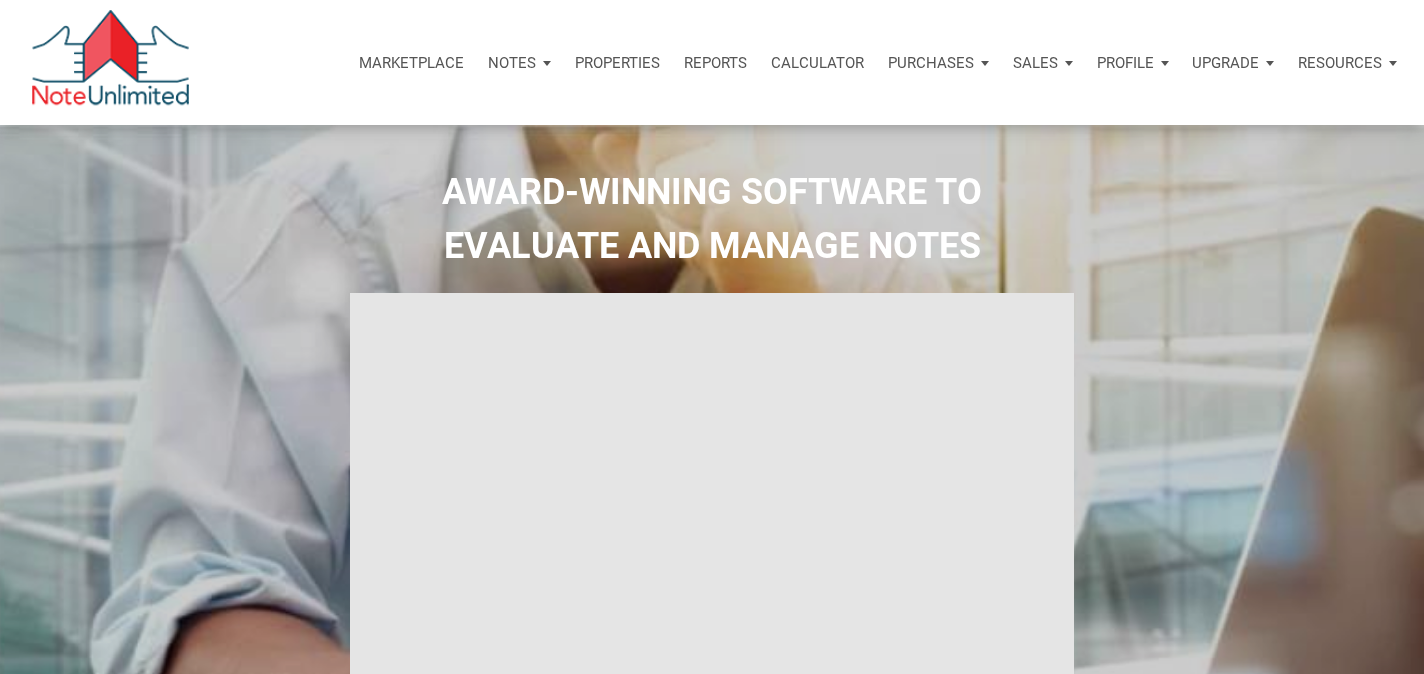 click on "Profile" at bounding box center (1125, 63) 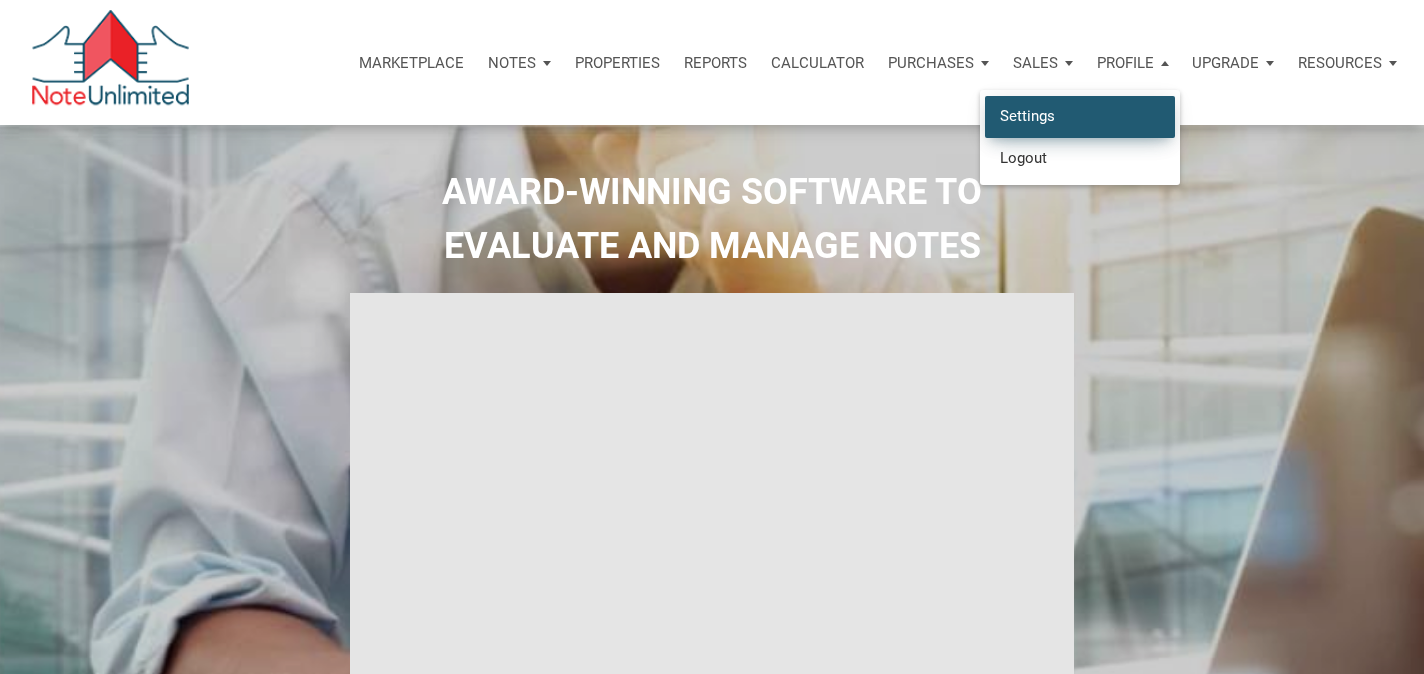 click on "Settings" at bounding box center [1080, 116] 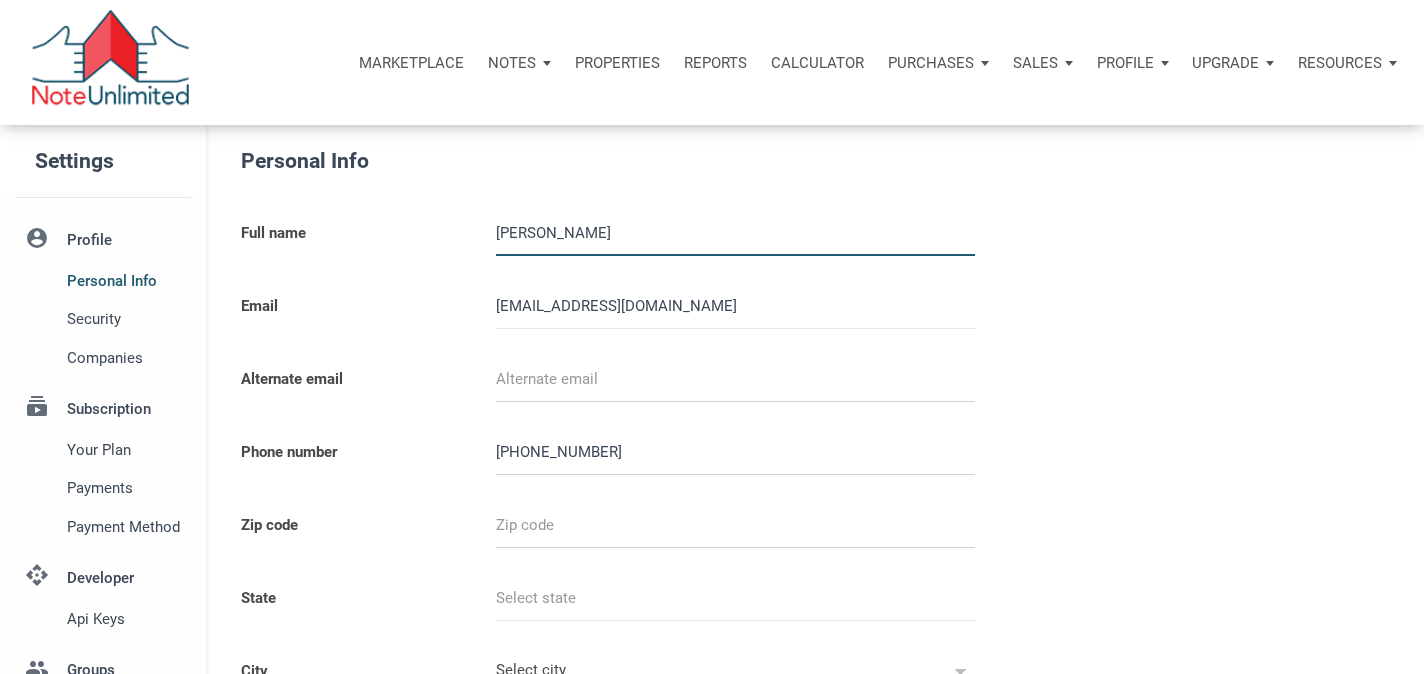 select 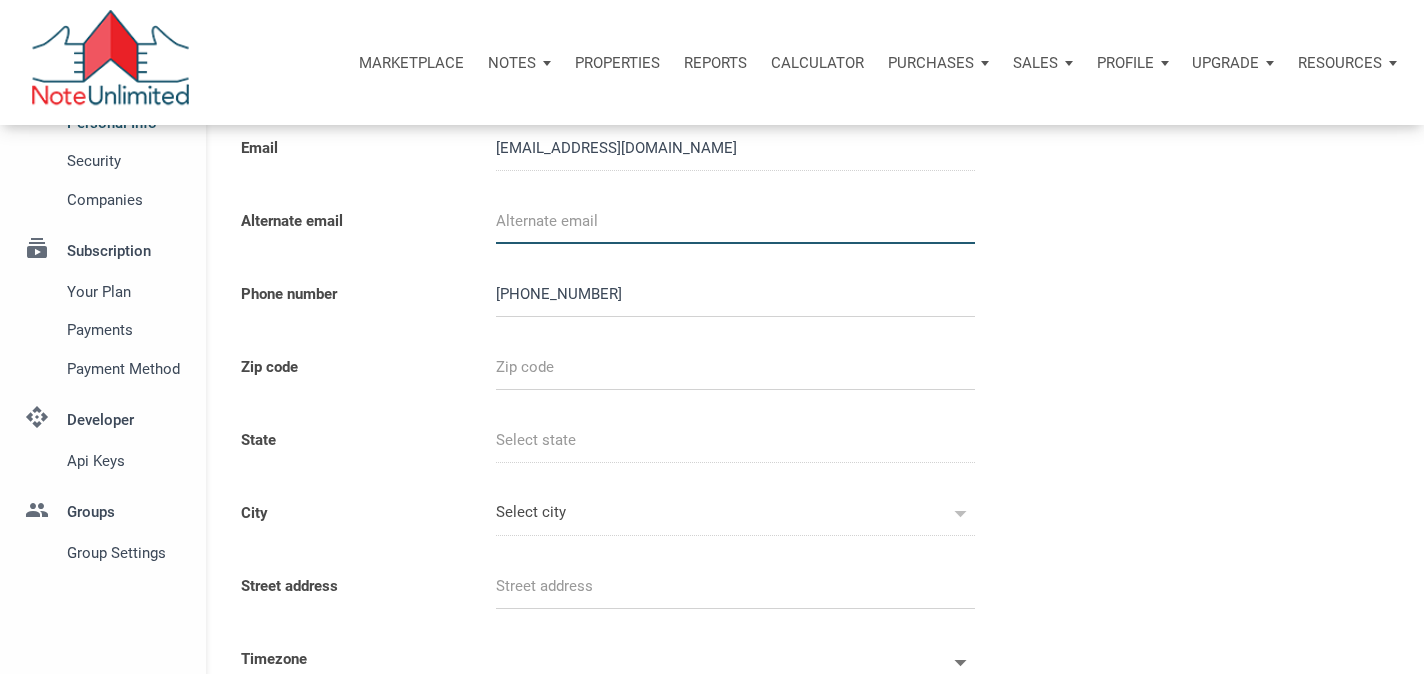 scroll, scrollTop: 157, scrollLeft: 0, axis: vertical 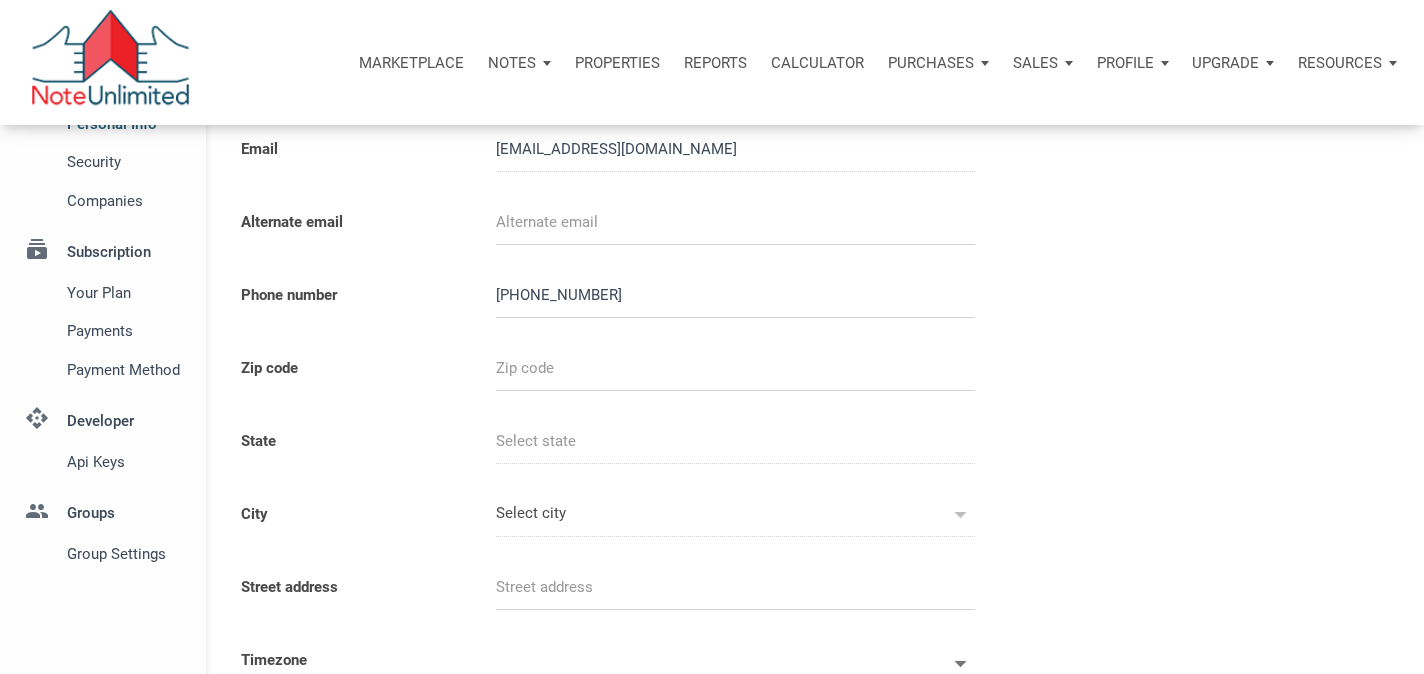 click on "api  Developer  Api keys" at bounding box center [103, 435] 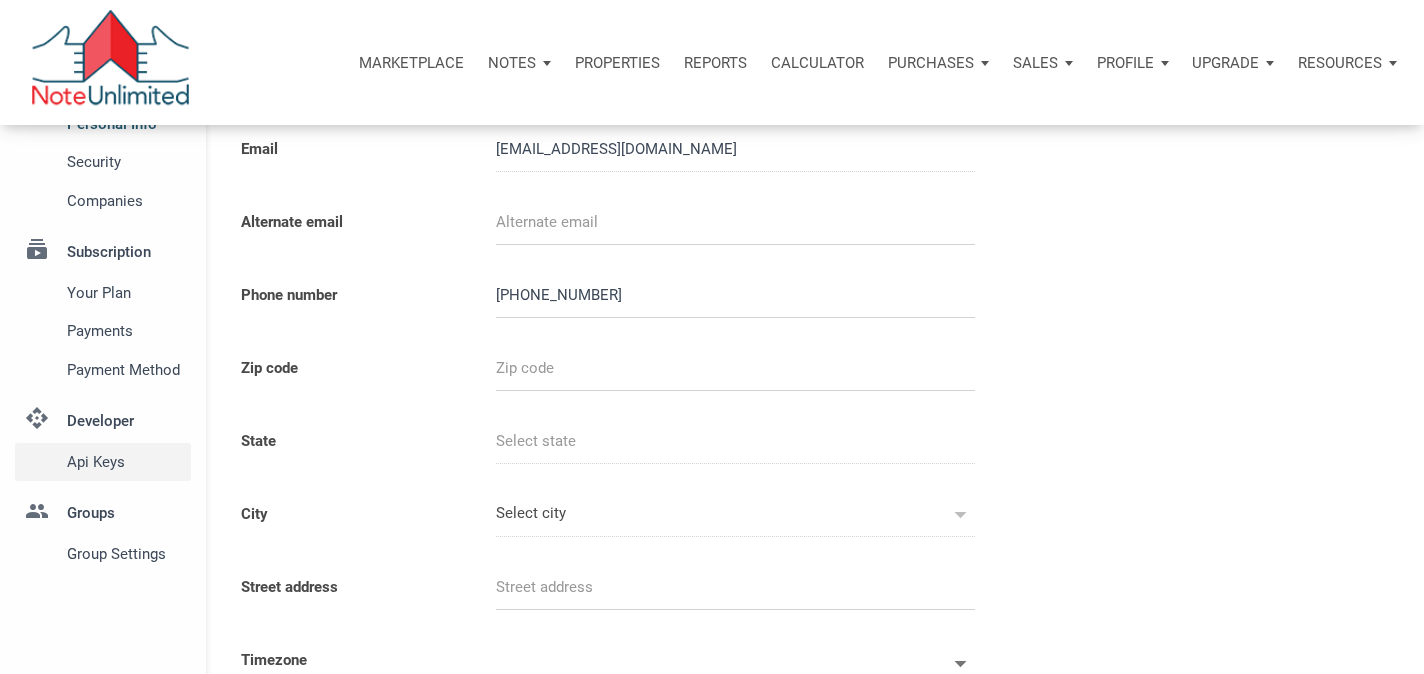 click on "Api keys" at bounding box center [125, 462] 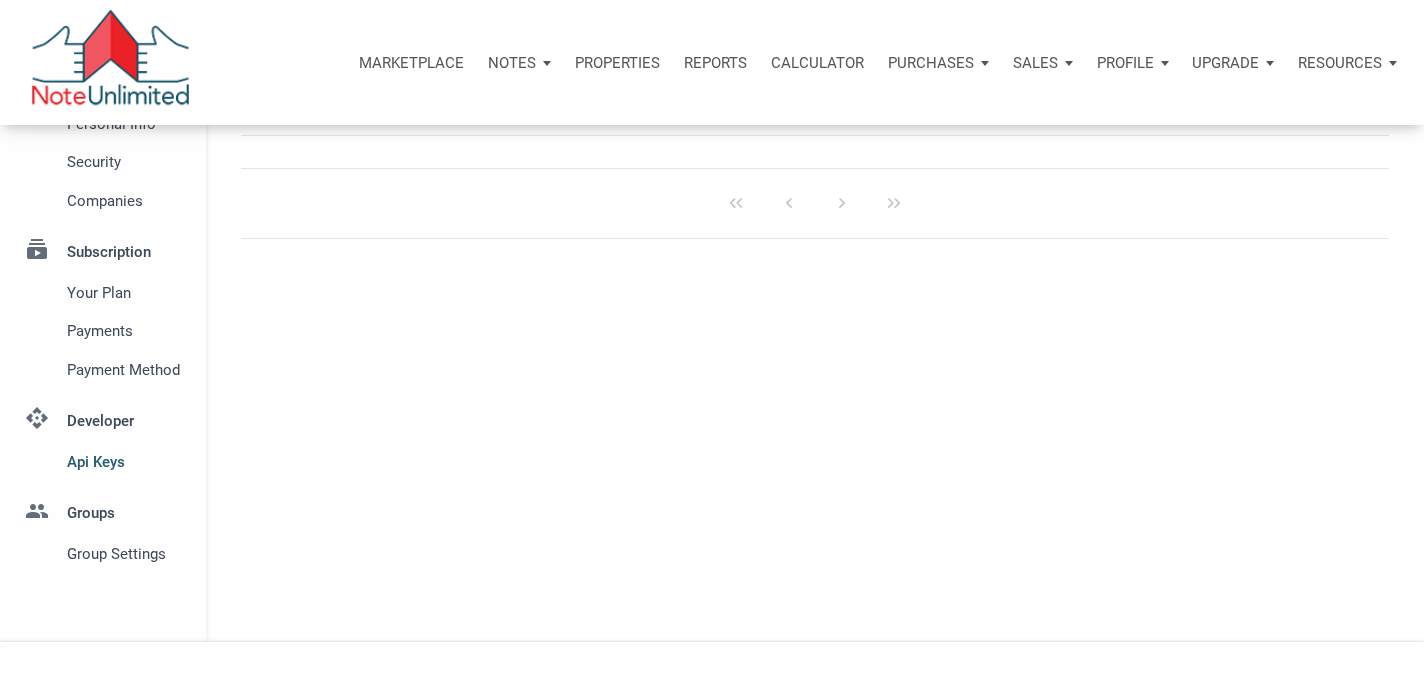 scroll, scrollTop: 0, scrollLeft: 0, axis: both 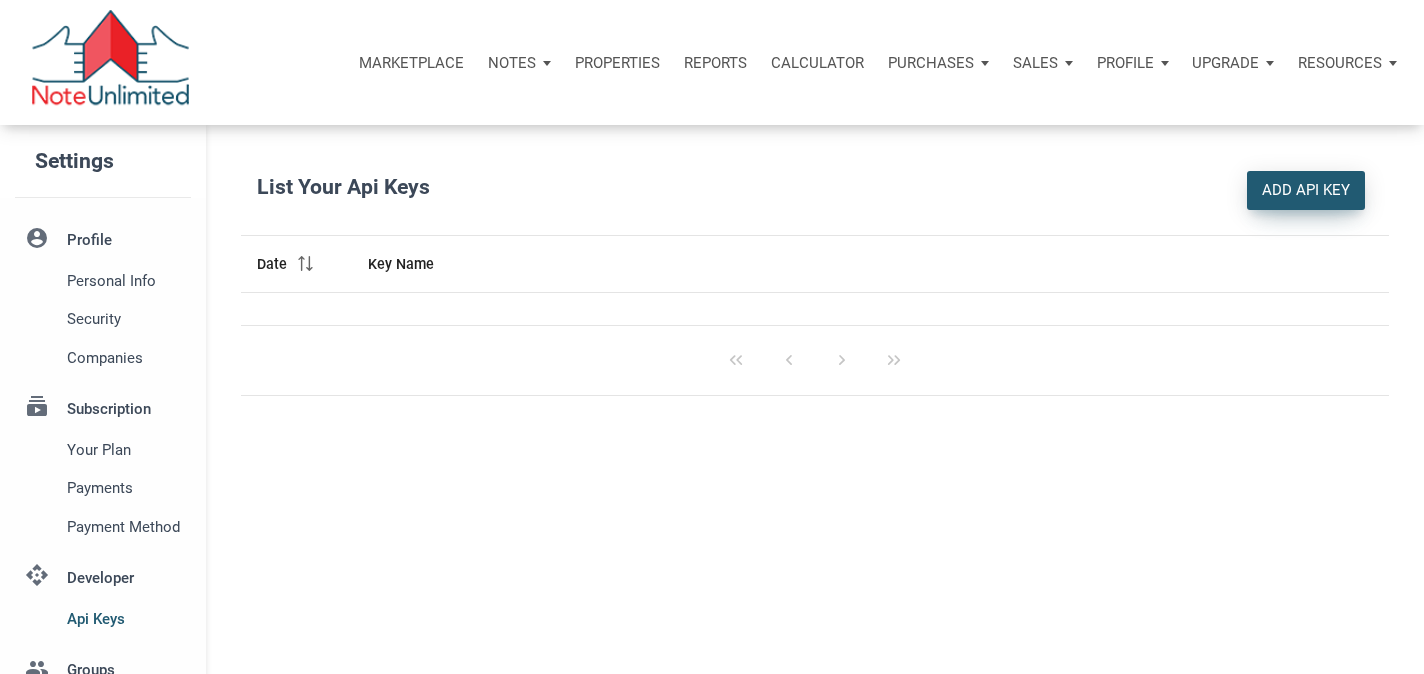 click on "Add Api key" at bounding box center (1306, 190) 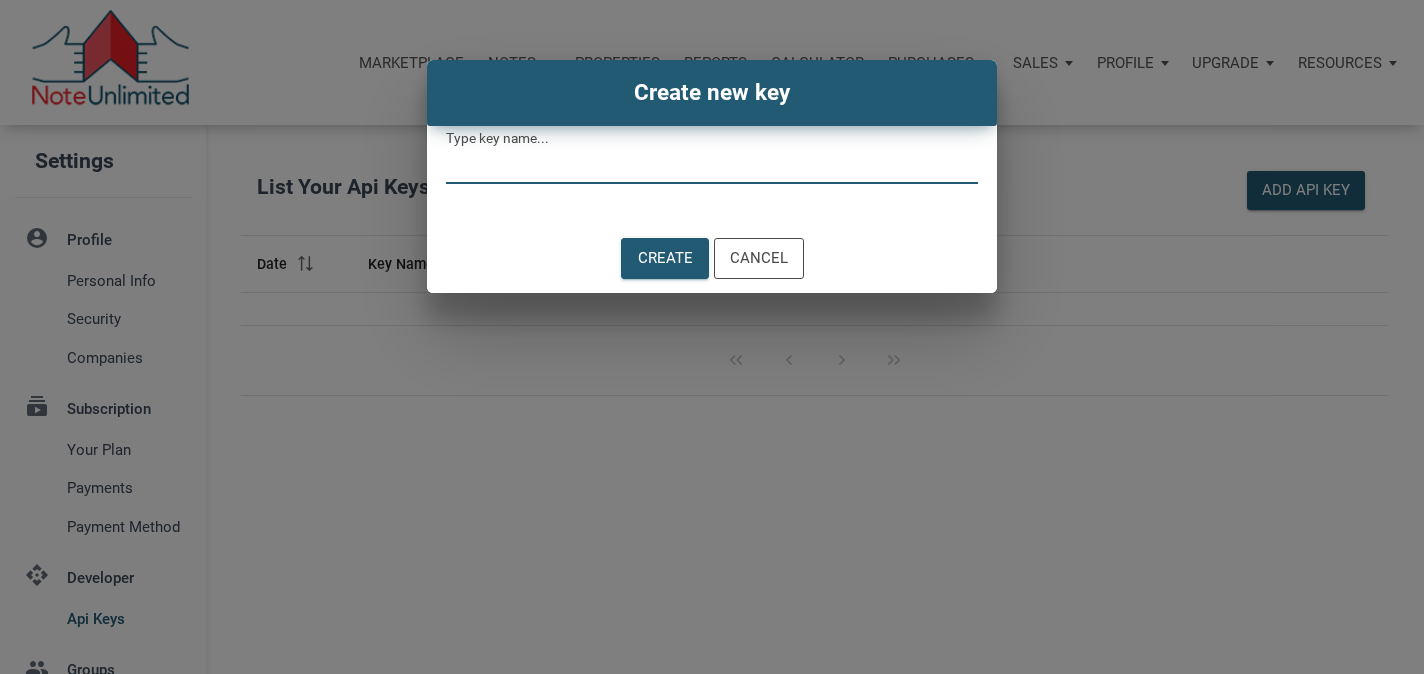 click on "Type key name..." at bounding box center [712, 161] 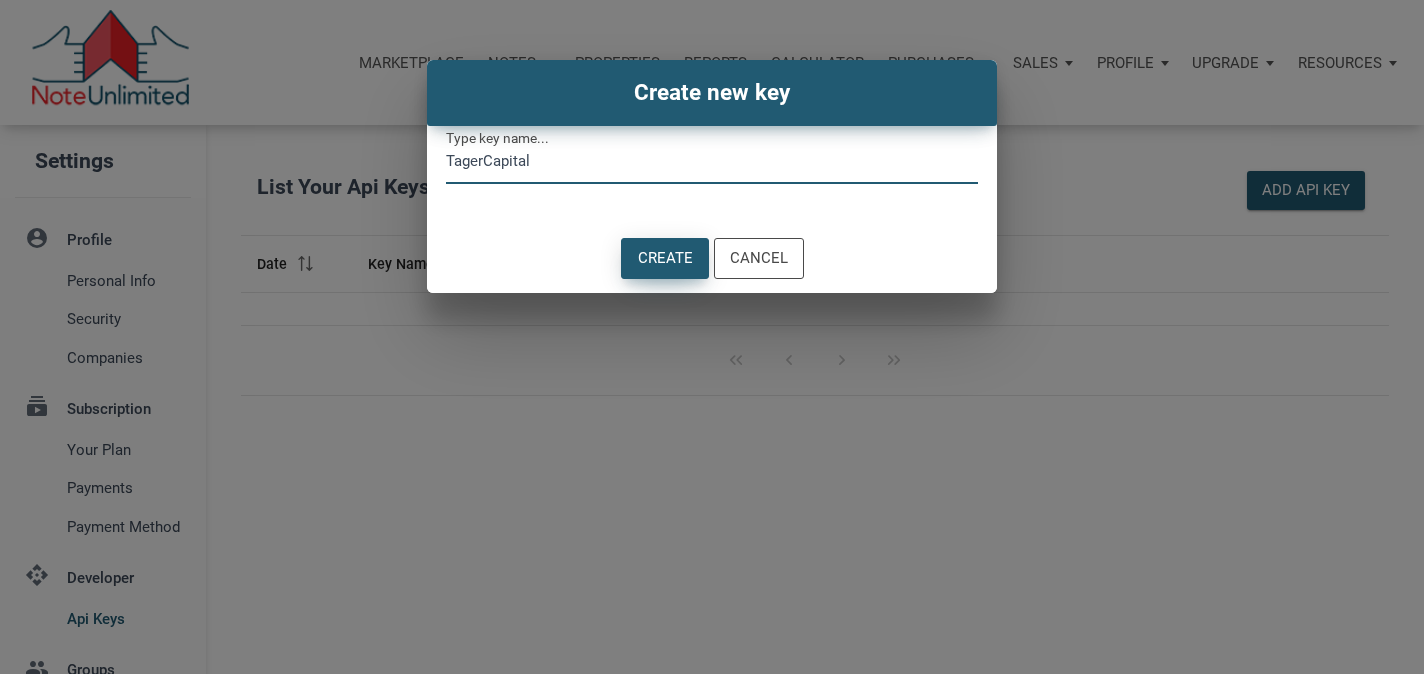 type on "TagerCapital" 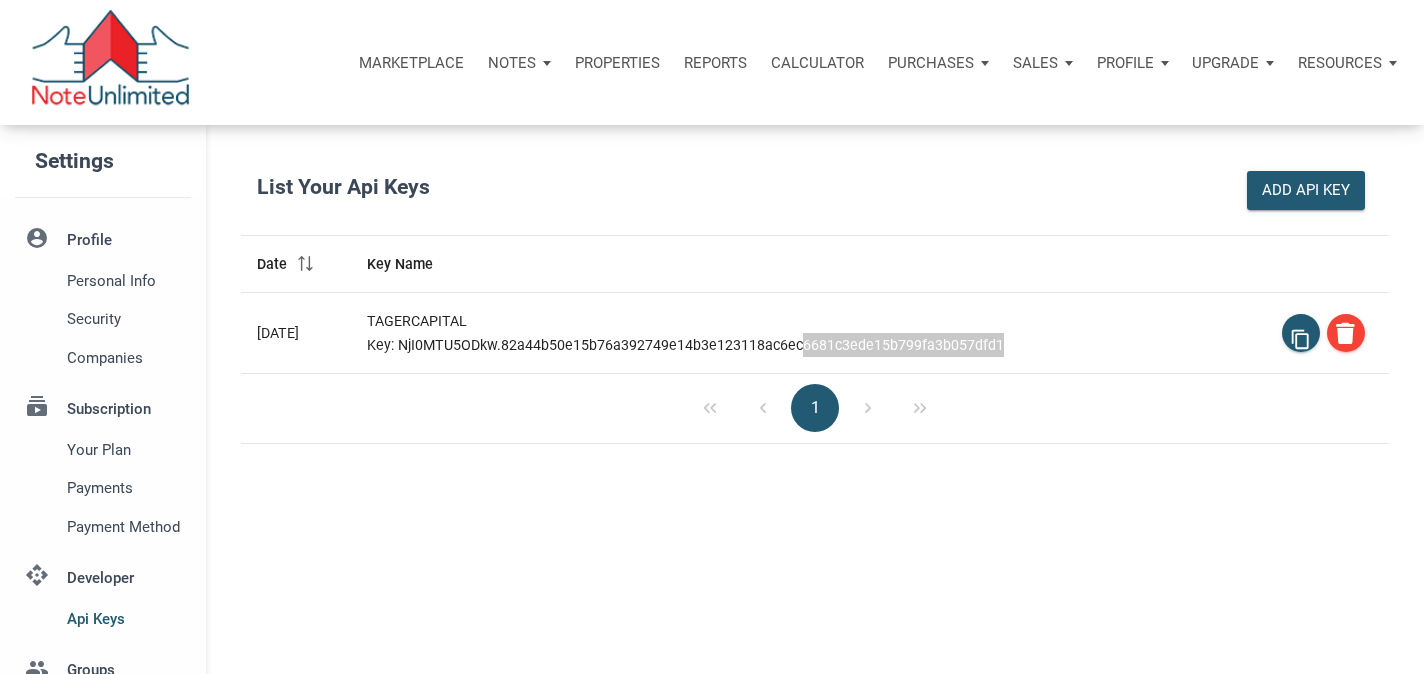 drag, startPoint x: 1036, startPoint y: 342, endPoint x: 831, endPoint y: 348, distance: 205.08778 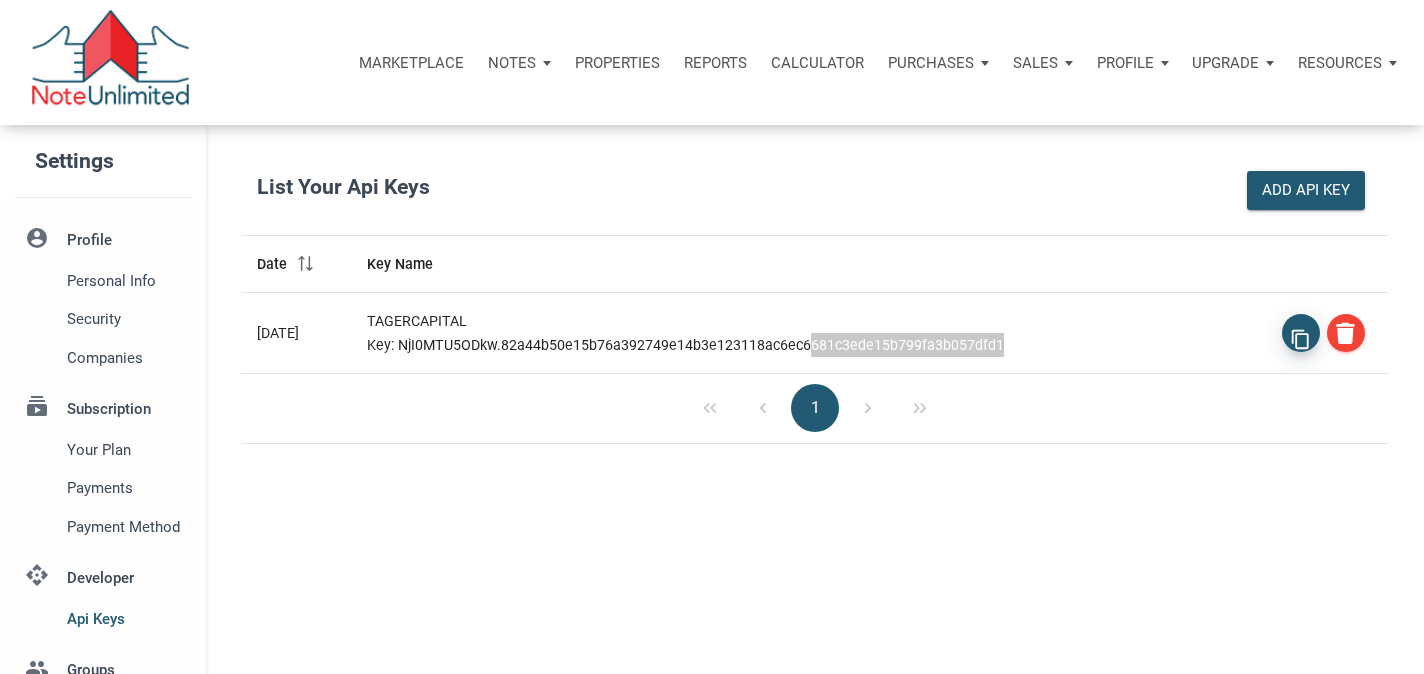 click on "content_copy" at bounding box center (1301, 340) 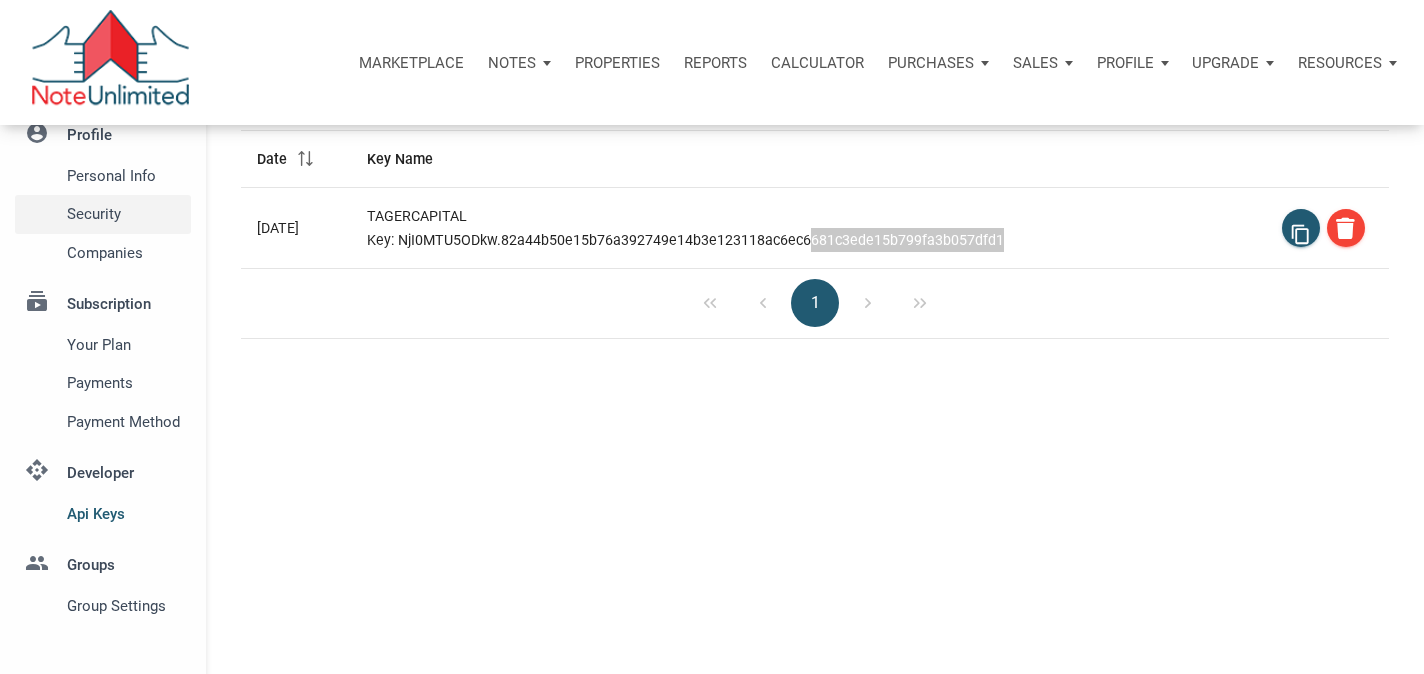 scroll, scrollTop: 104, scrollLeft: 0, axis: vertical 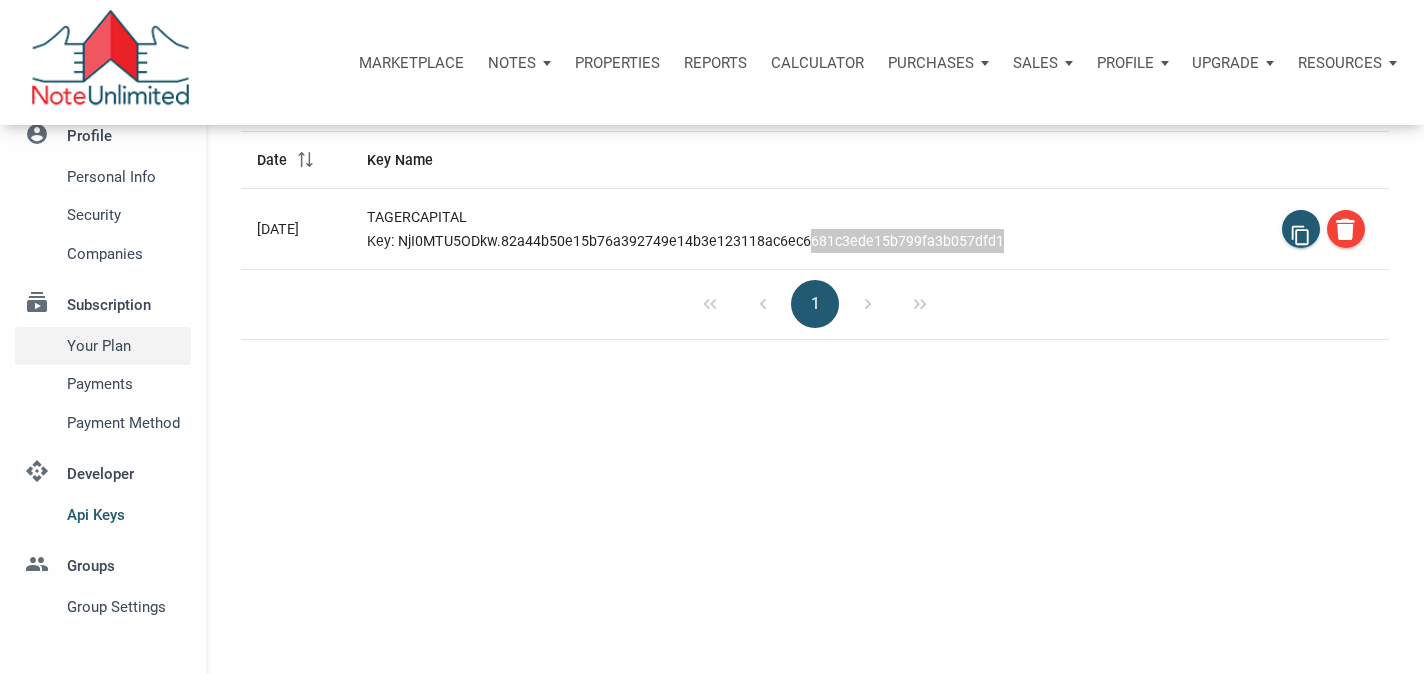 click on "Your plan" at bounding box center [125, 346] 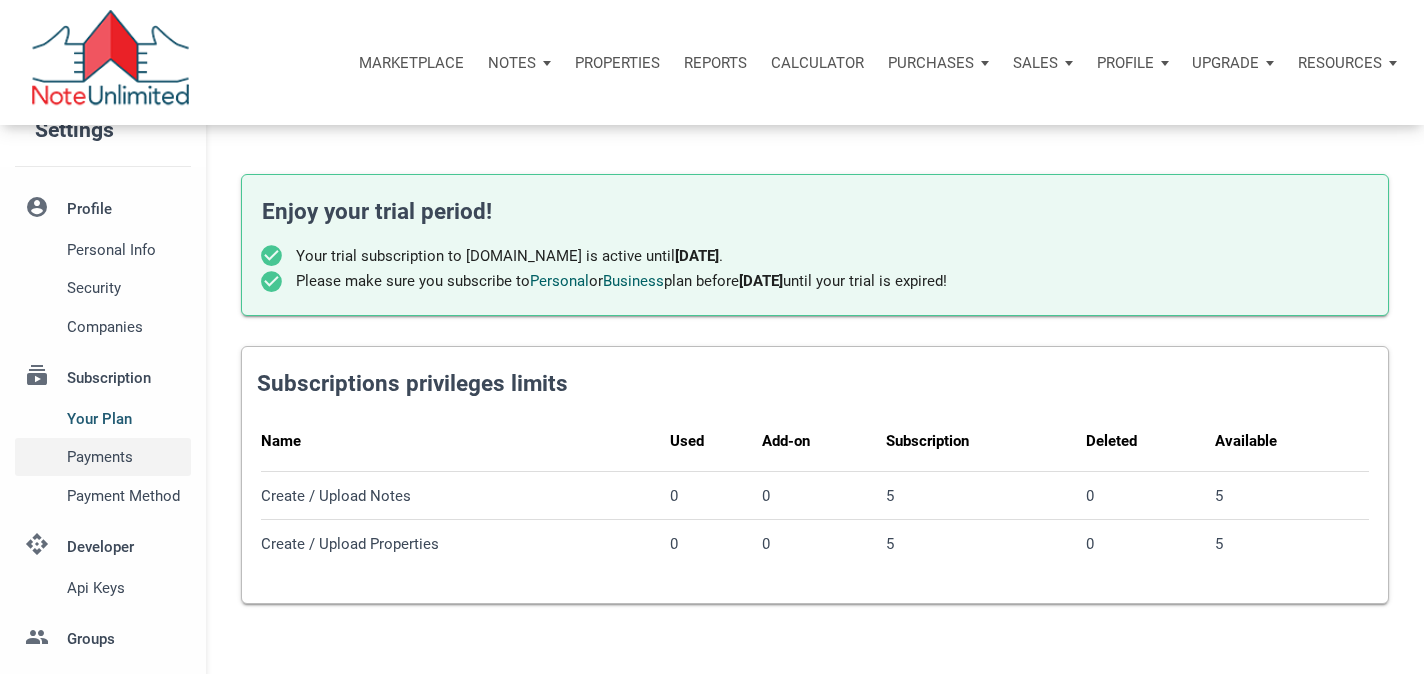 scroll, scrollTop: 0, scrollLeft: 0, axis: both 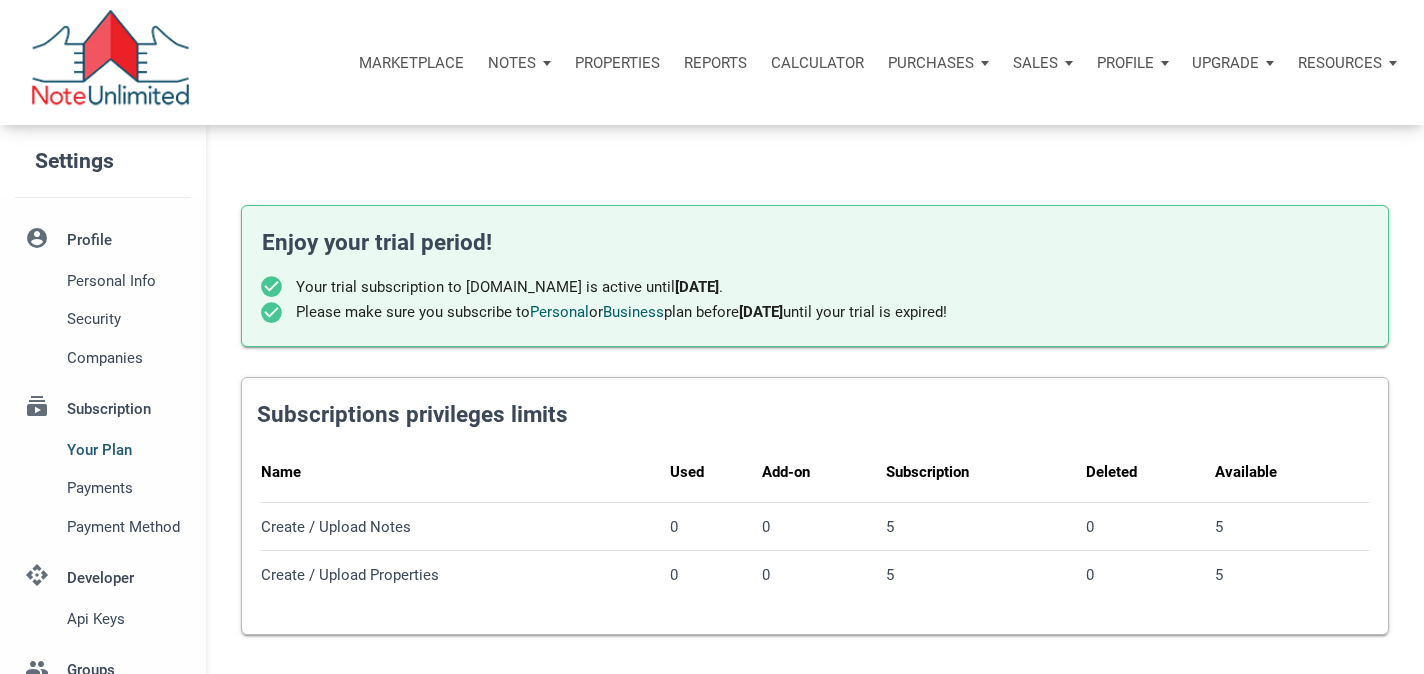 click on "Reports" at bounding box center (715, 63) 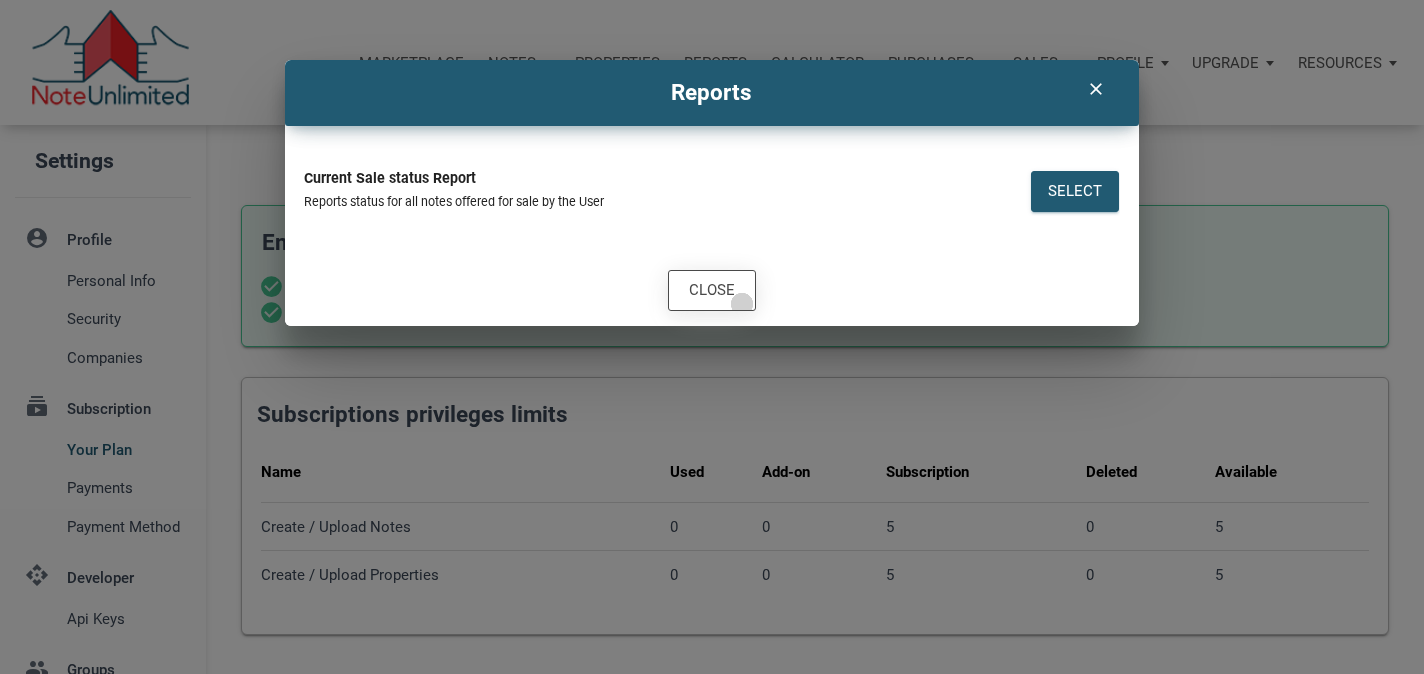 click on "Close" at bounding box center [712, 290] 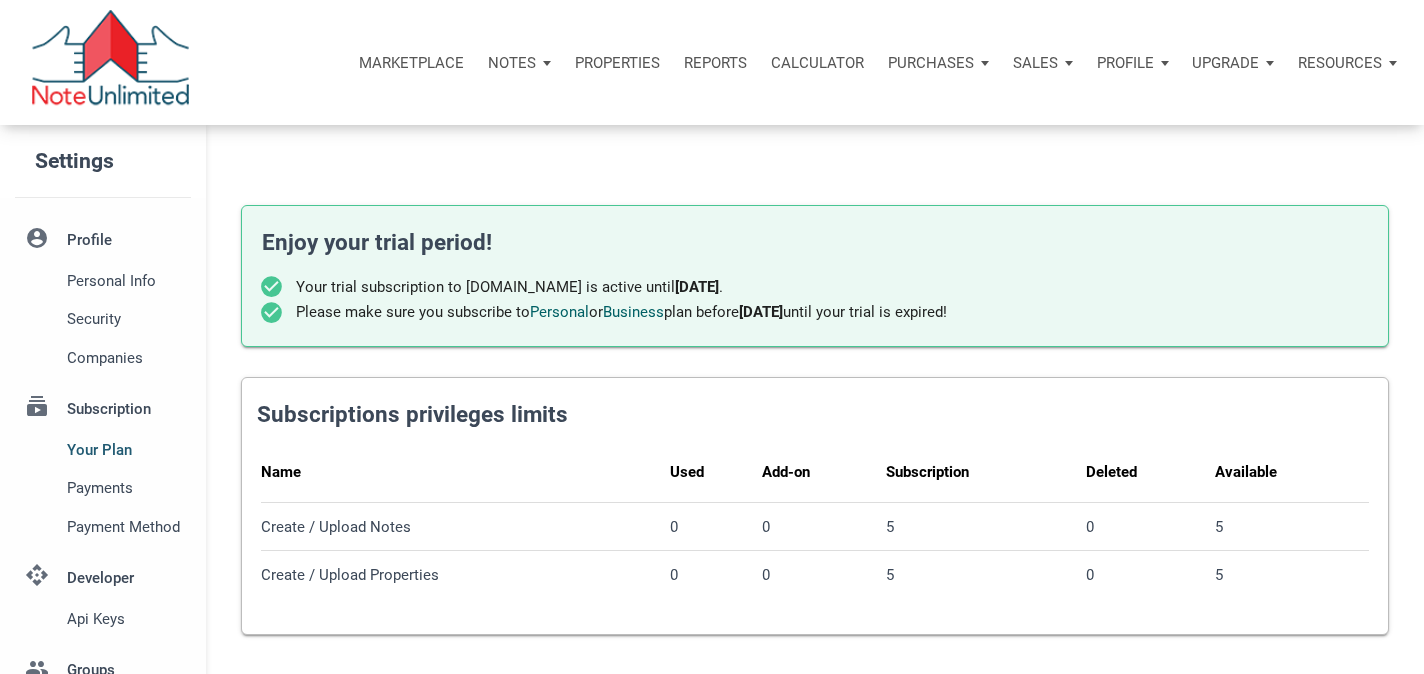 click on "Properties" at bounding box center [617, 63] 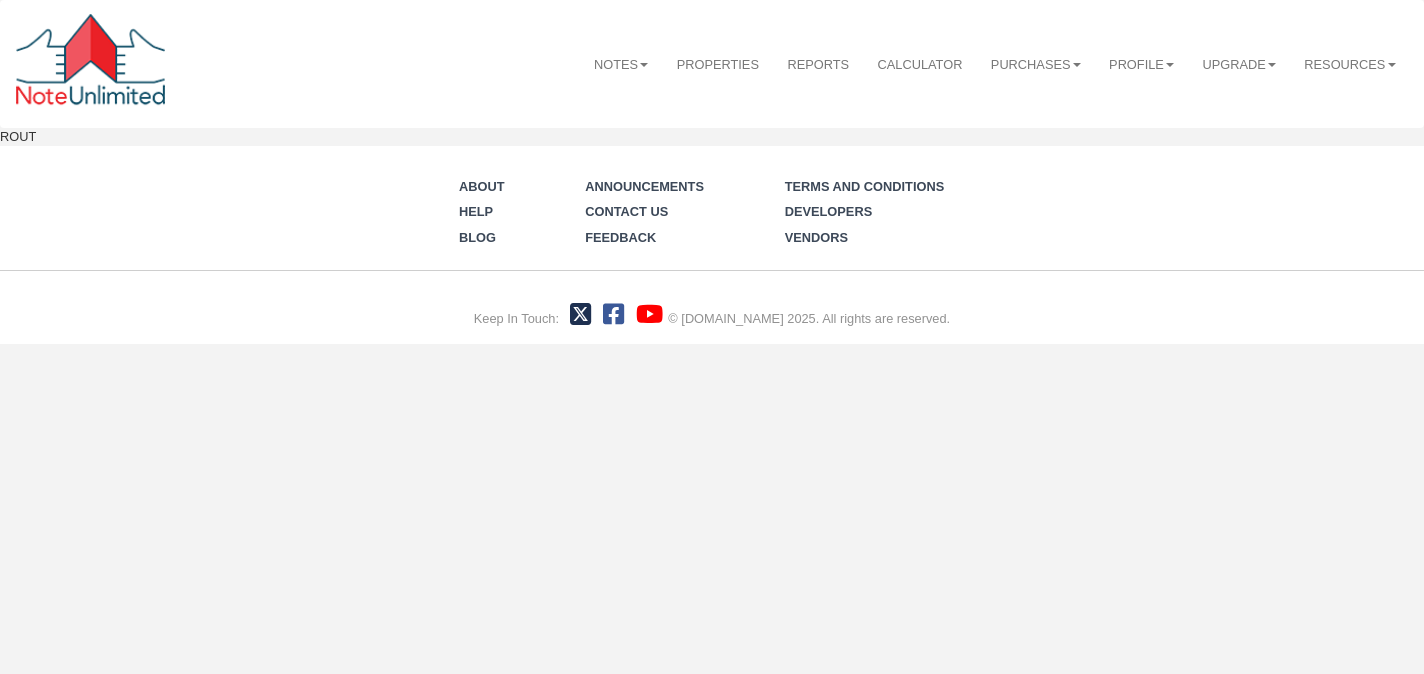 scroll, scrollTop: 0, scrollLeft: 0, axis: both 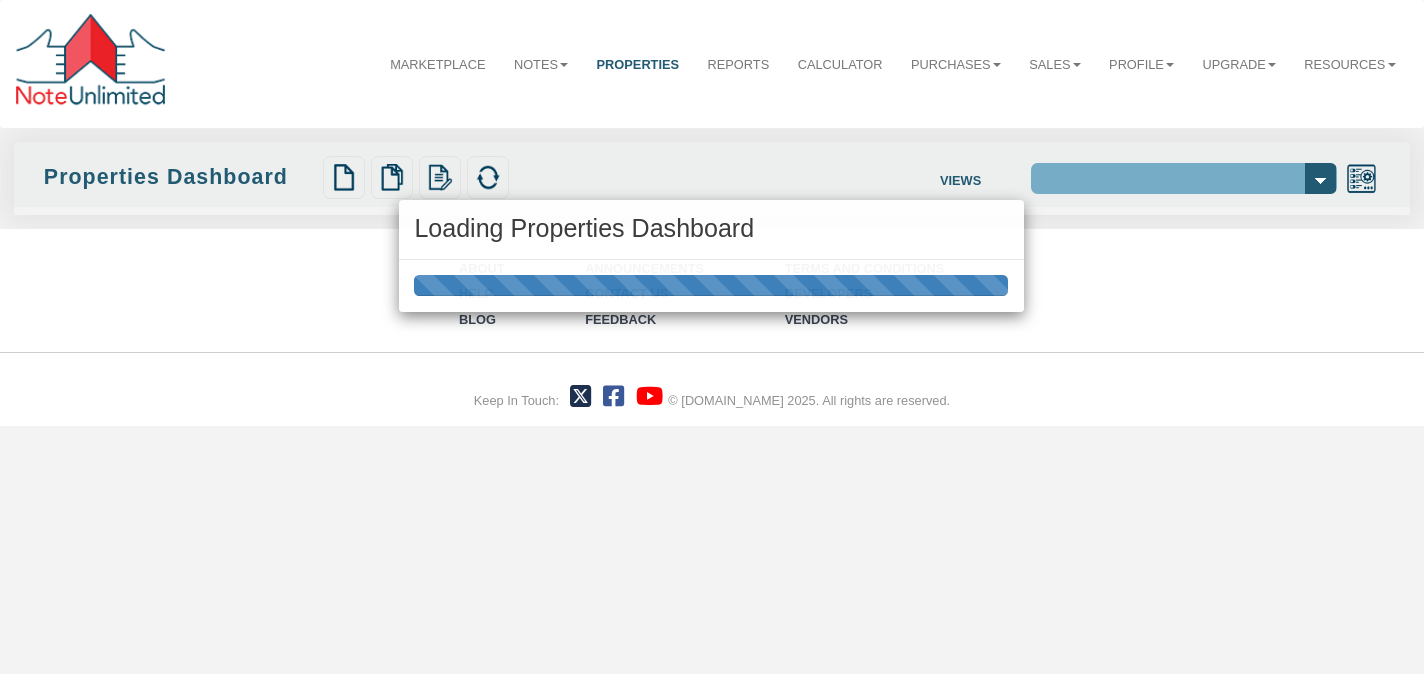 select on "138" 